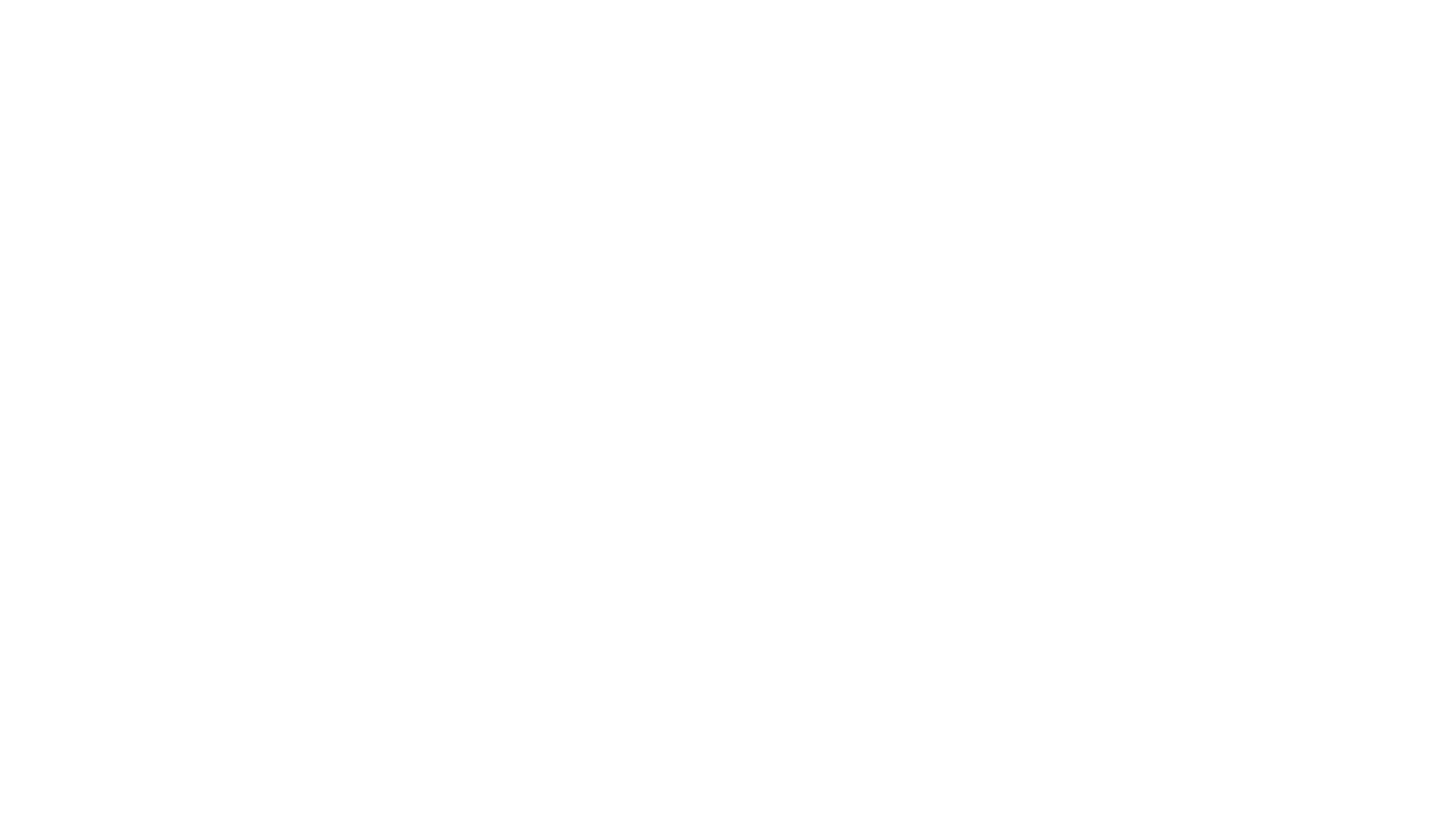 scroll, scrollTop: 0, scrollLeft: 0, axis: both 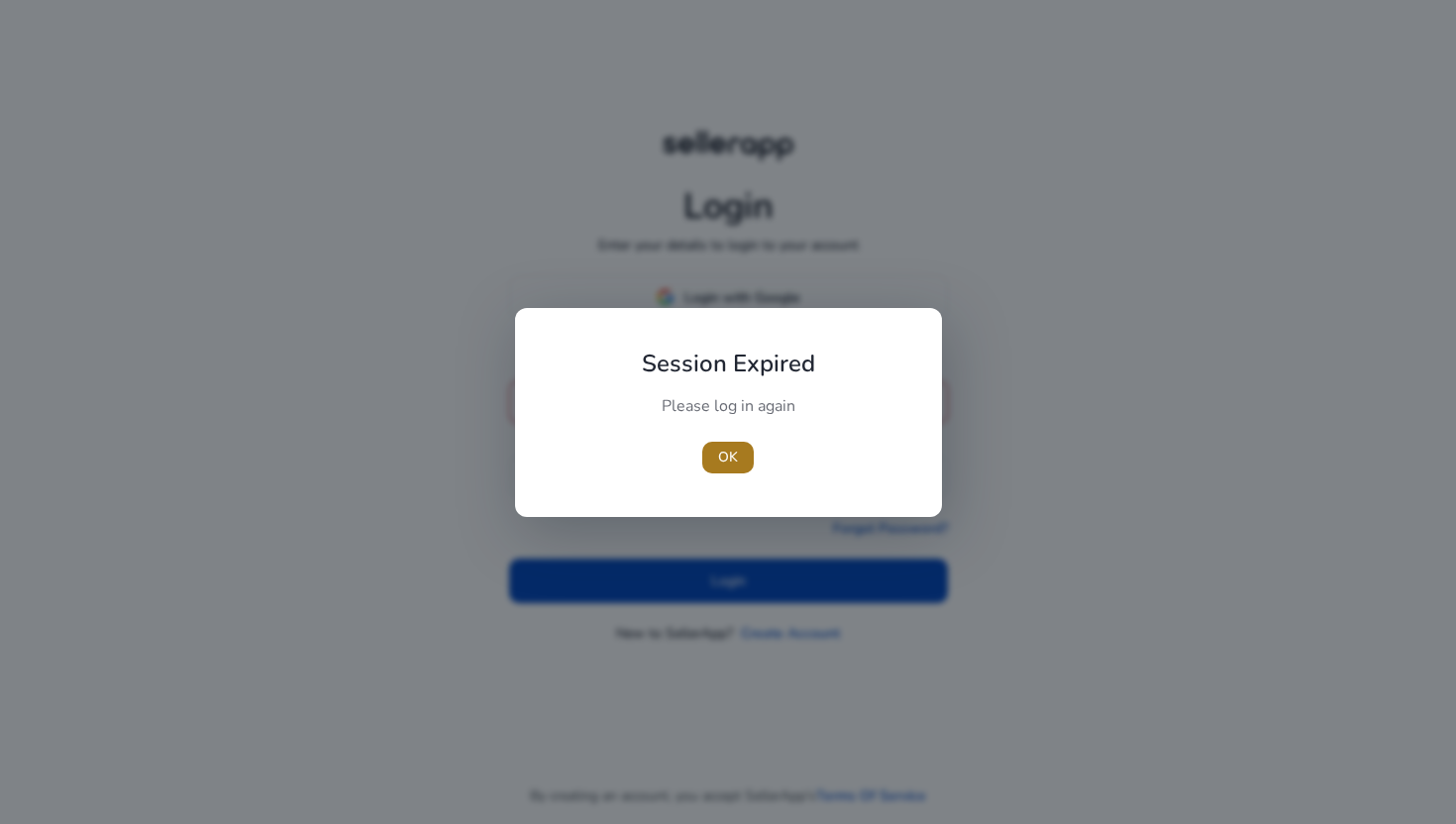 click at bounding box center [728, 458] 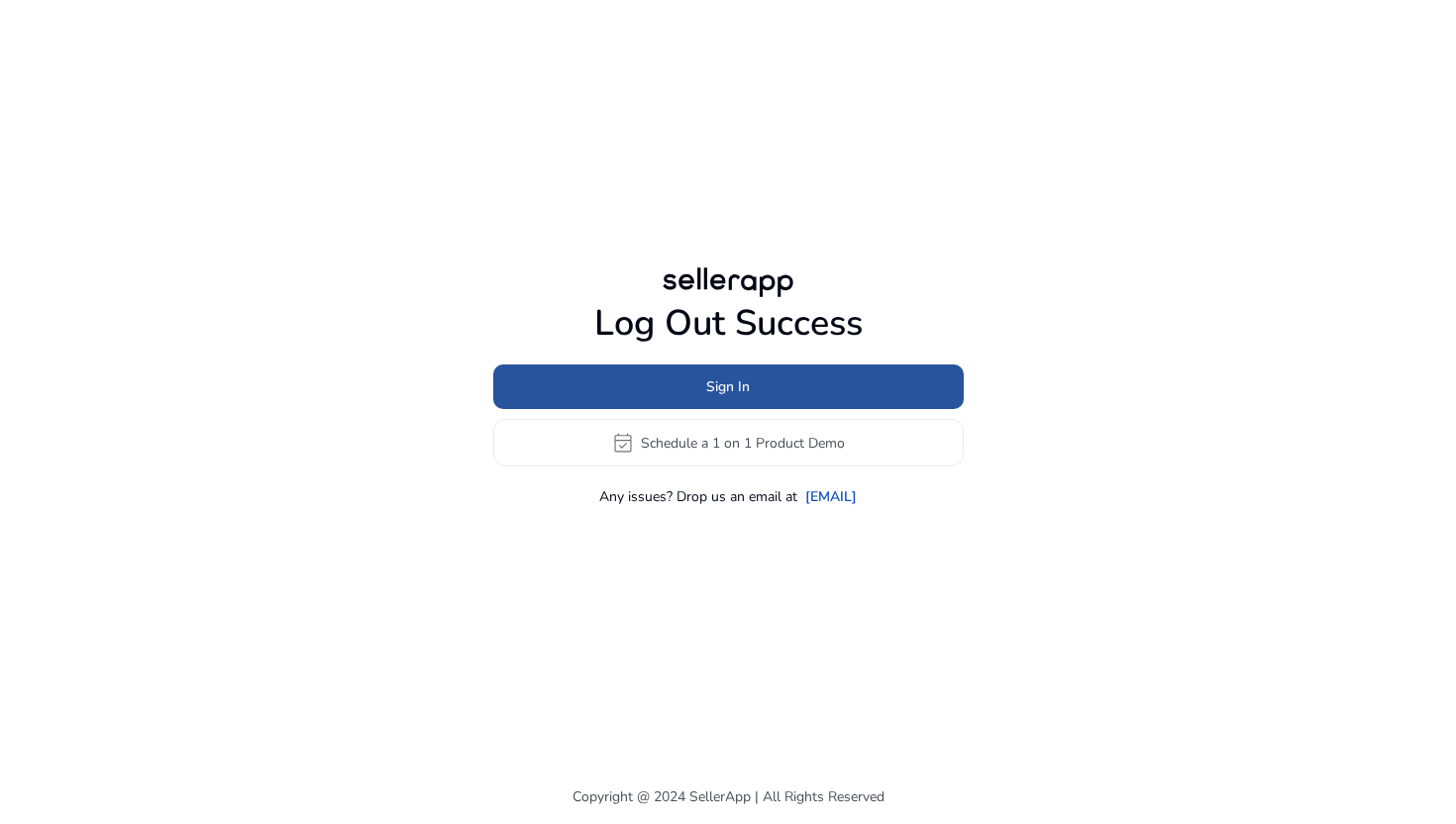 click 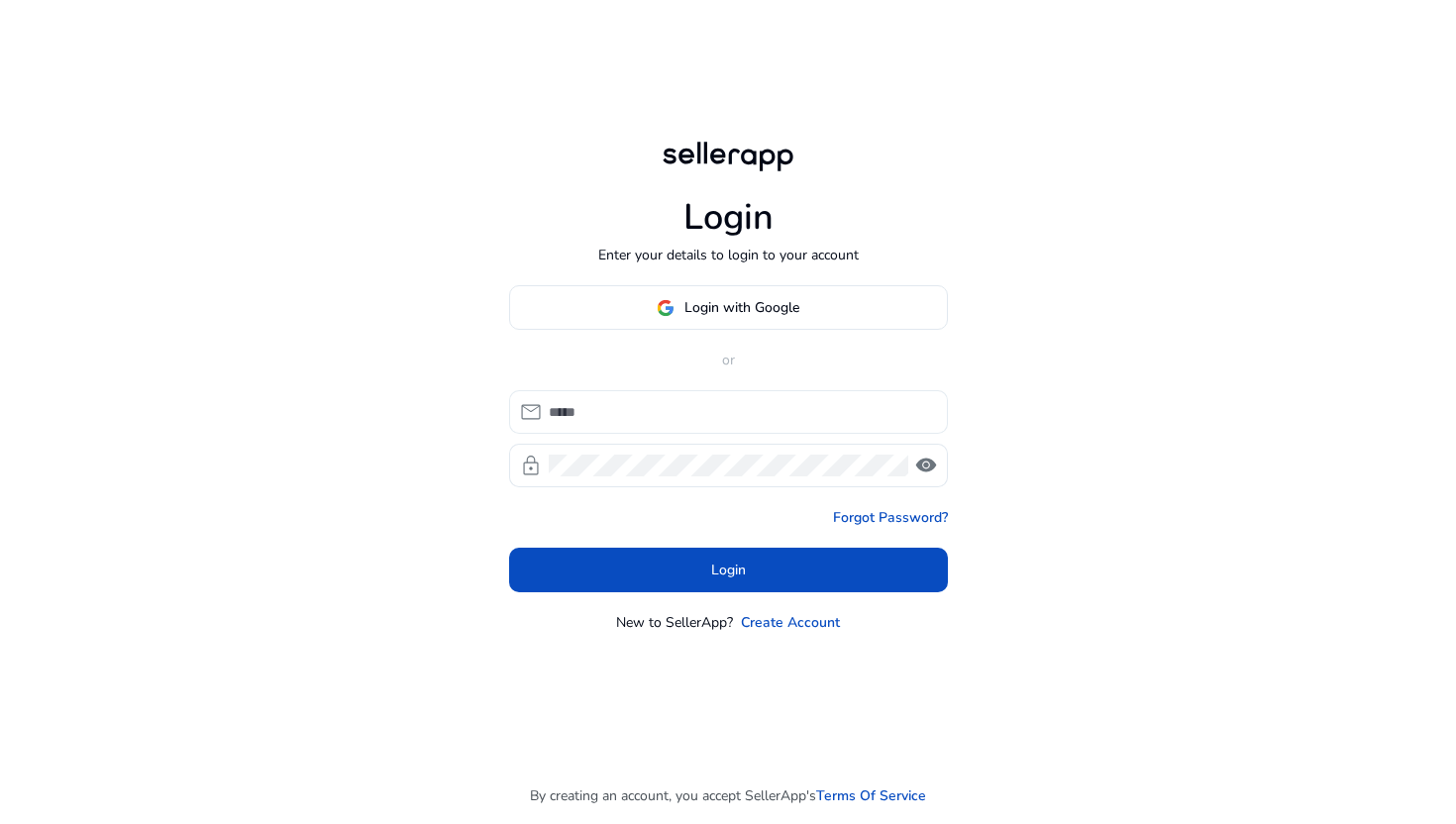 click 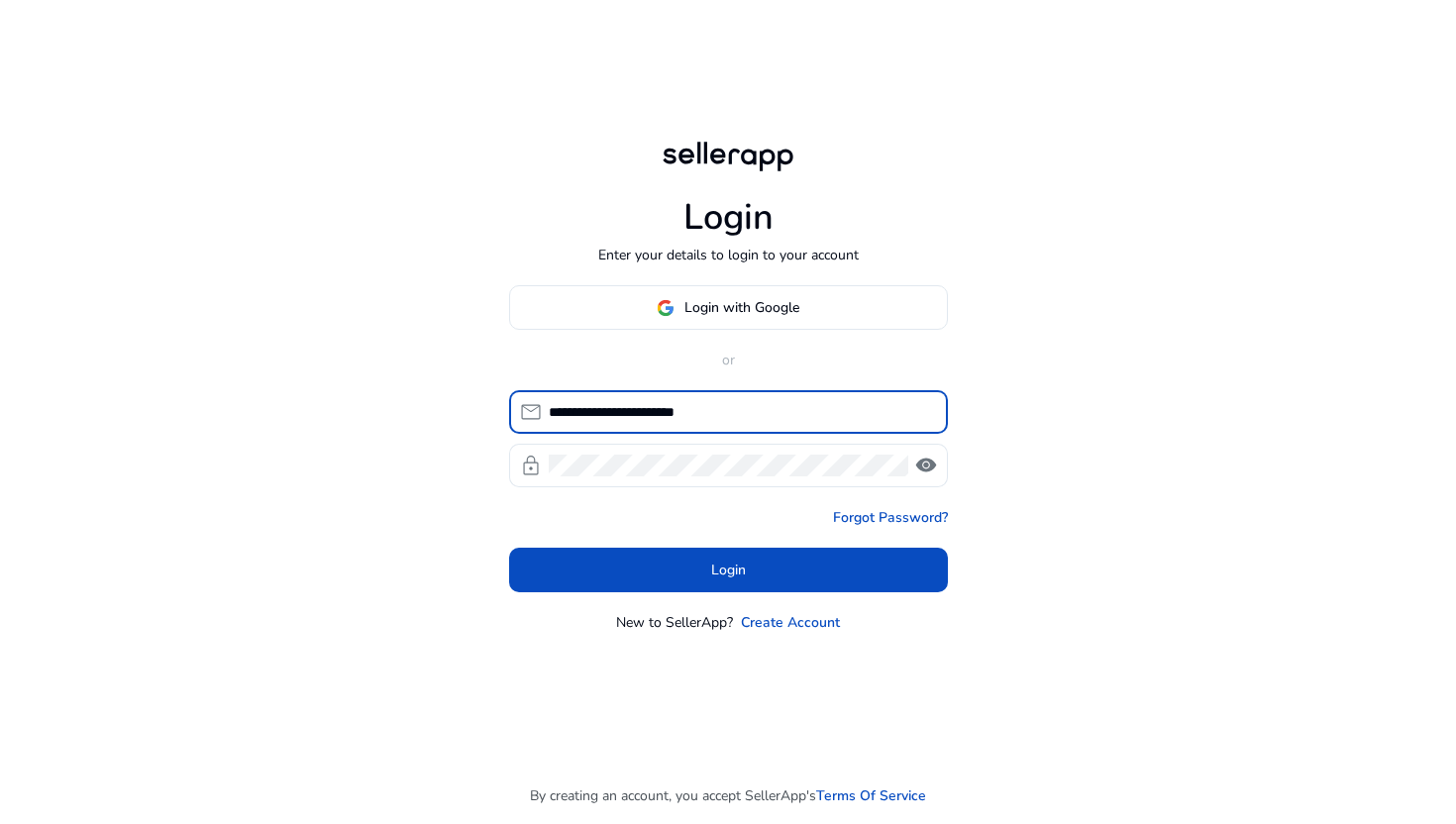 type on "**********" 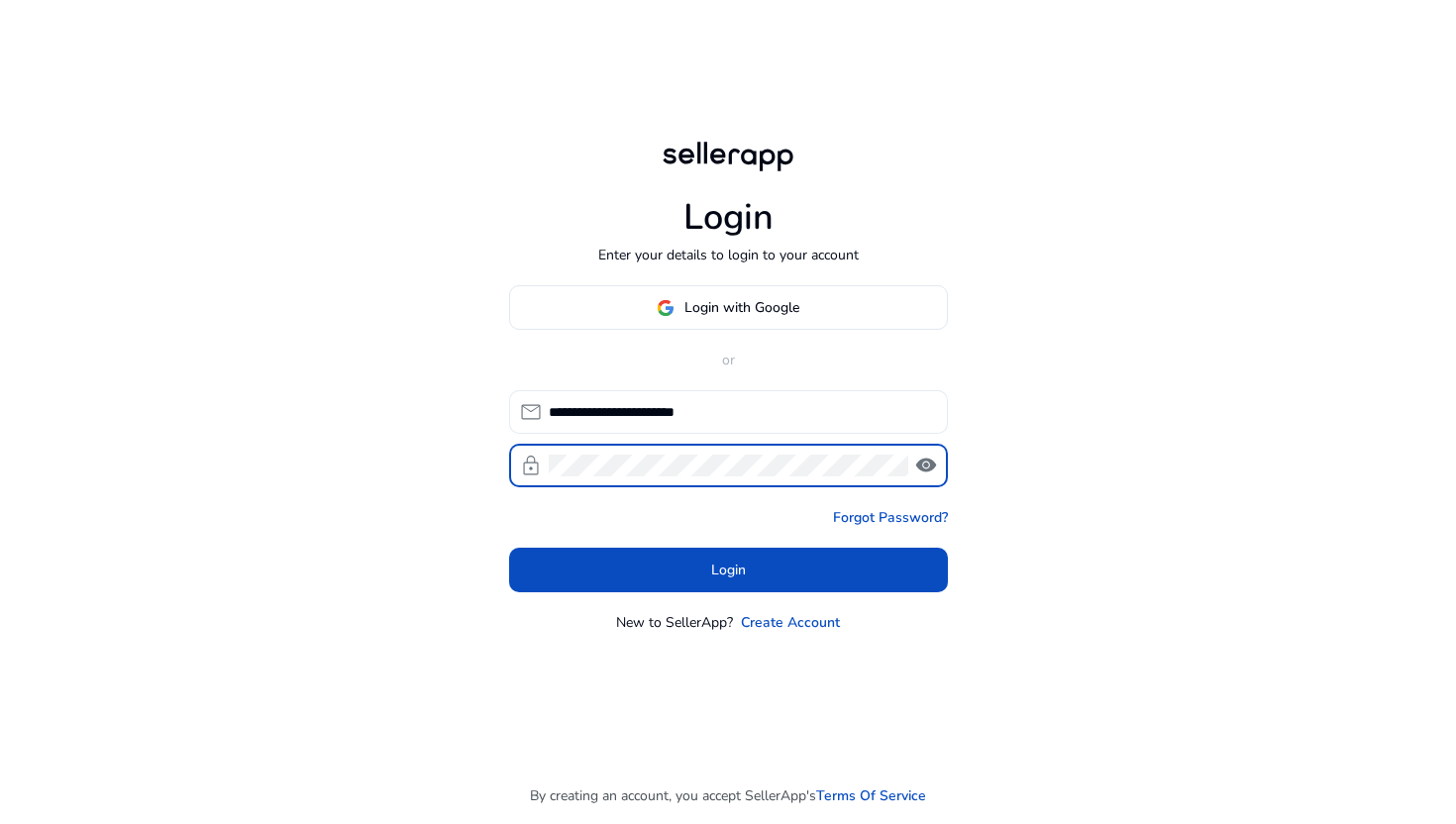 click on "Login" at bounding box center (728, 569) 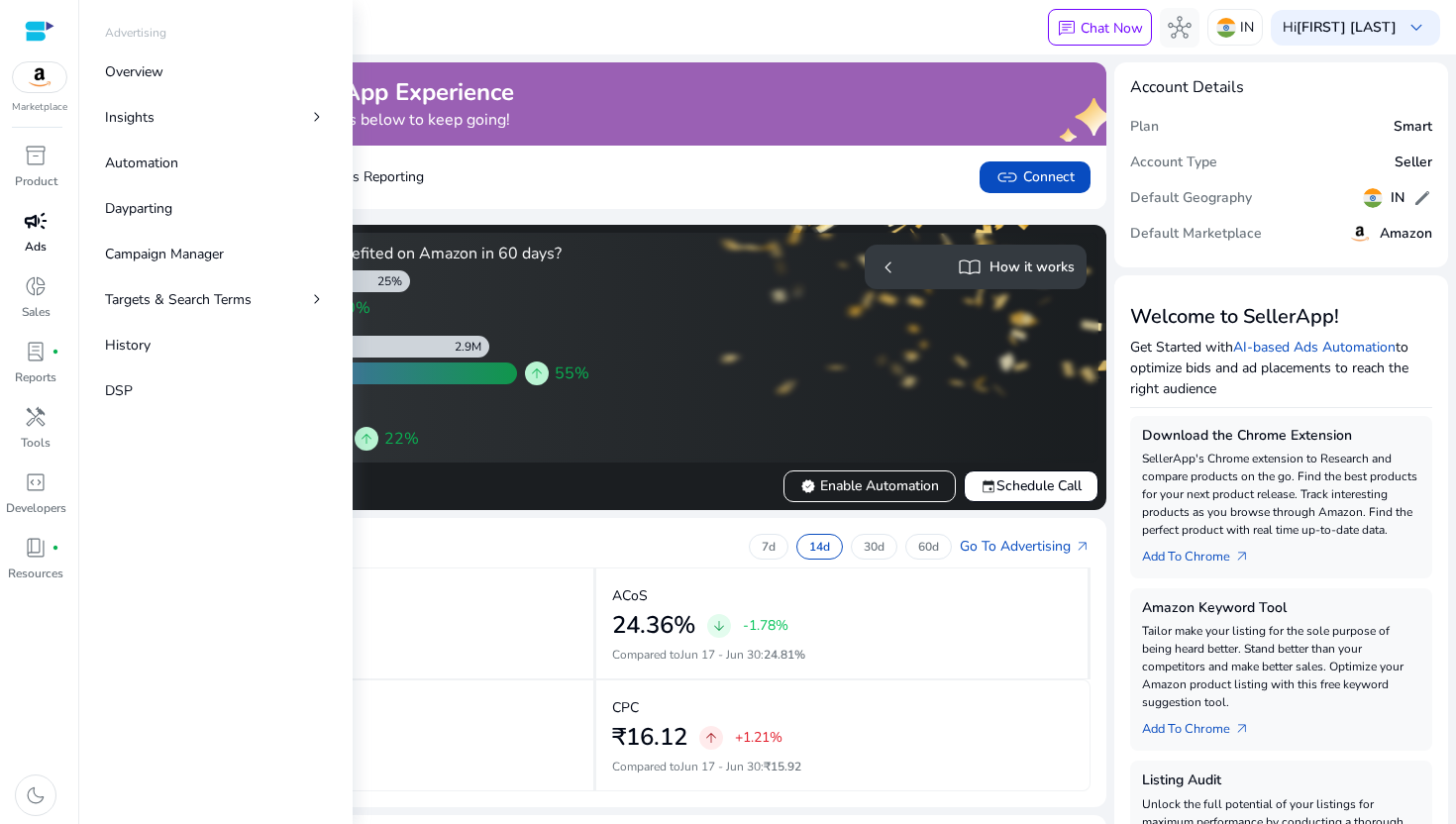 click on "Ads" at bounding box center (36, 247) 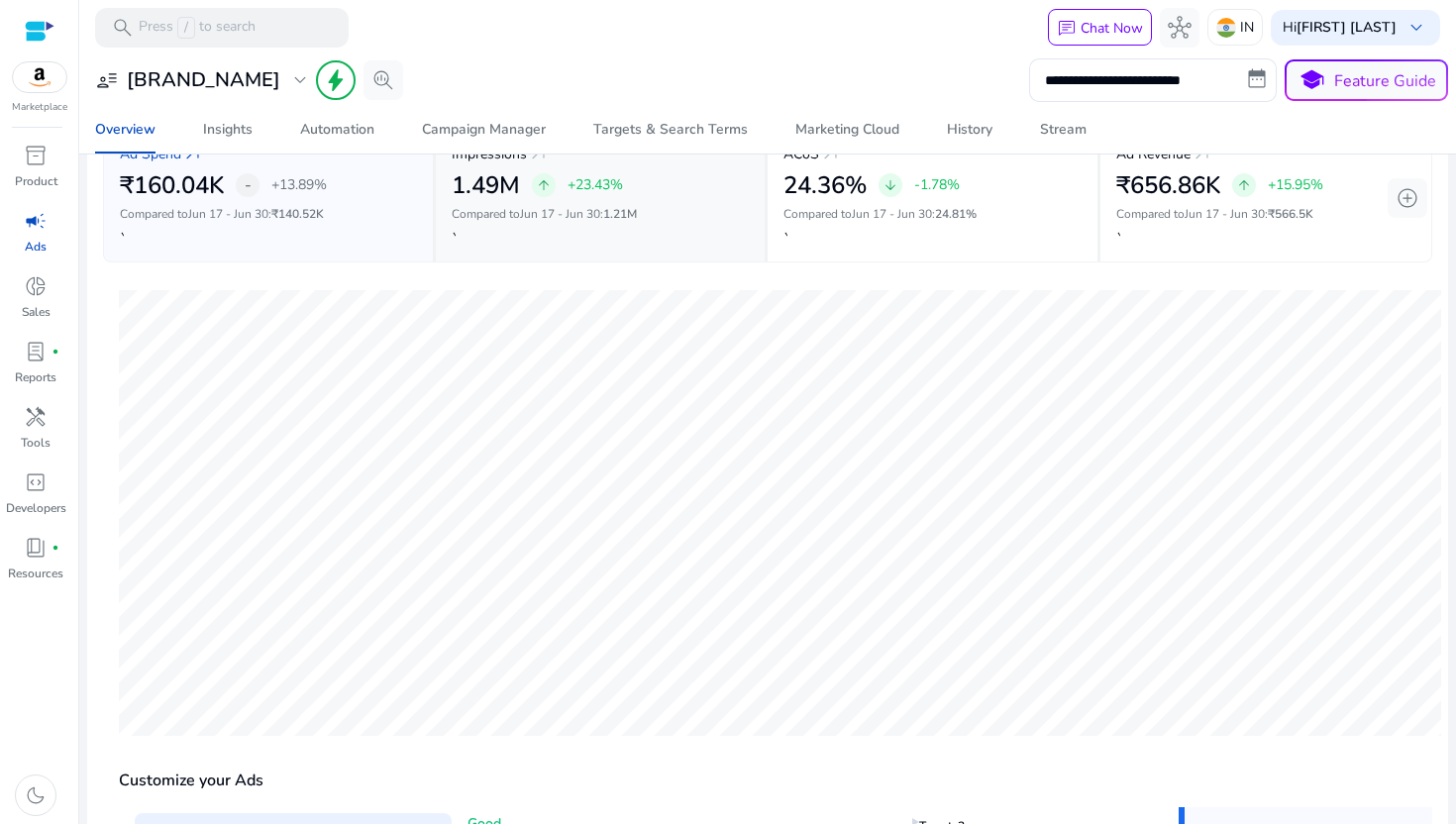 scroll, scrollTop: 0, scrollLeft: 0, axis: both 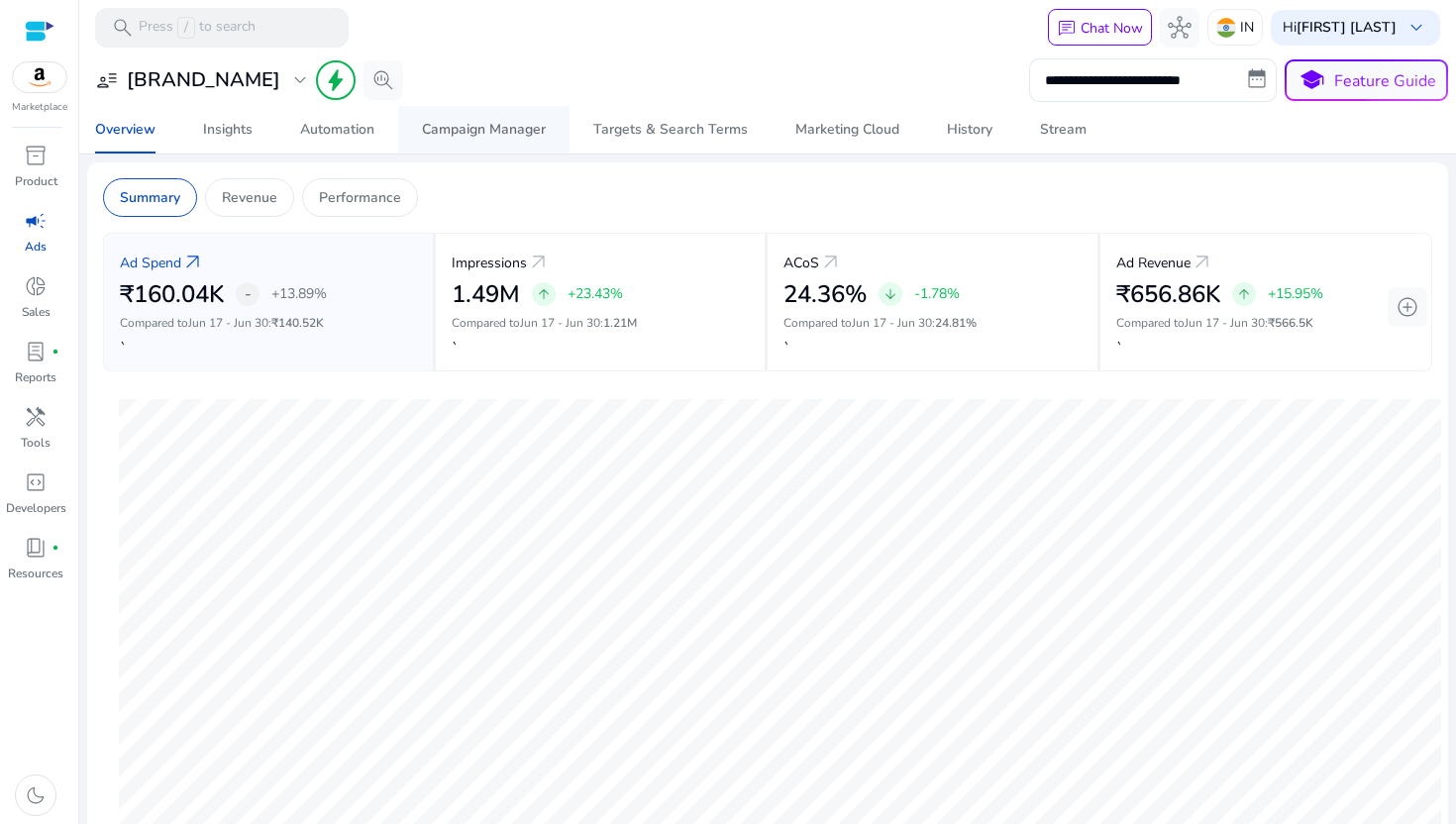 click on "Campaign Manager" at bounding box center [483, 130] 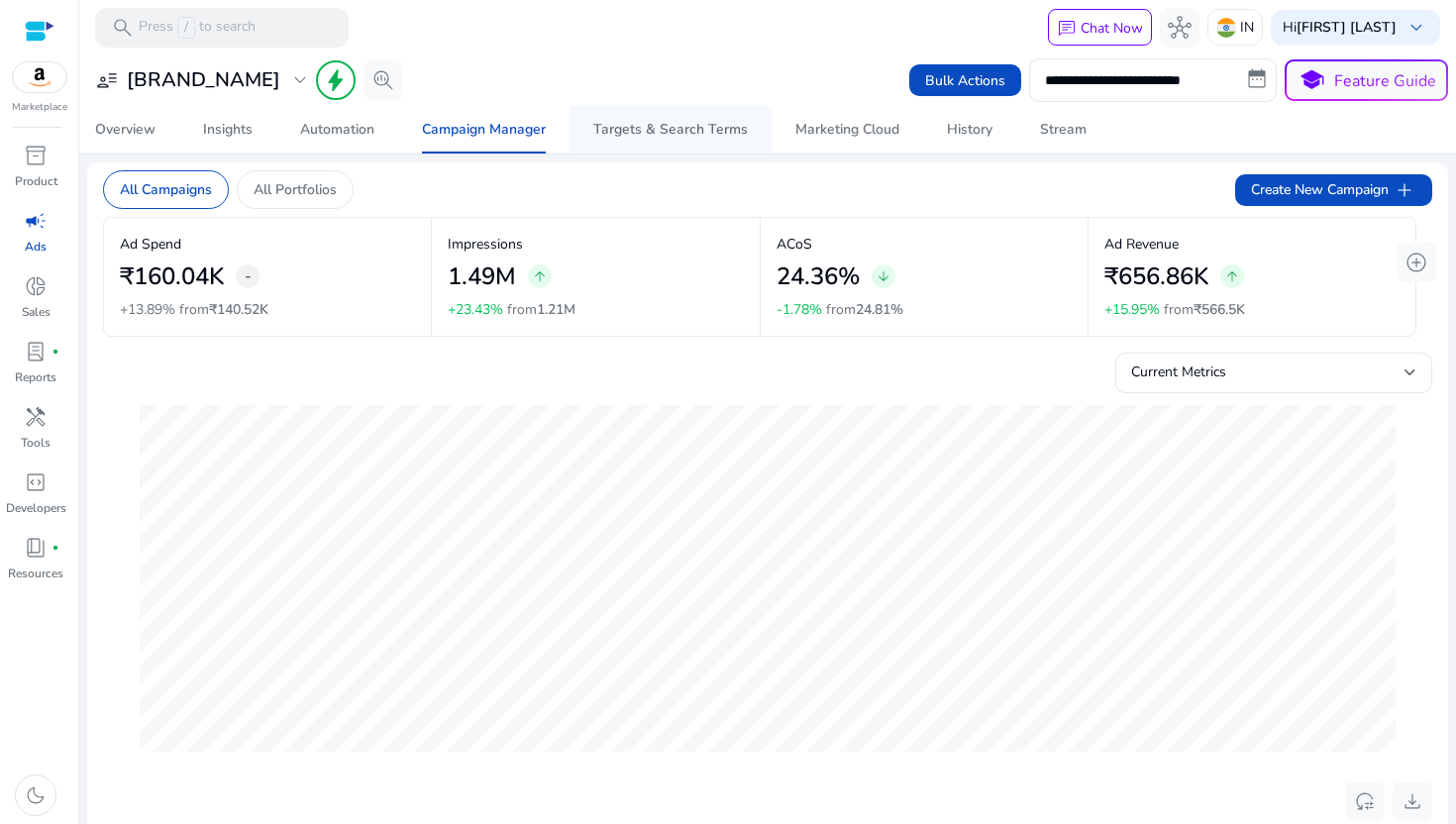 click on "Targets & Search Terms" at bounding box center (671, 130) 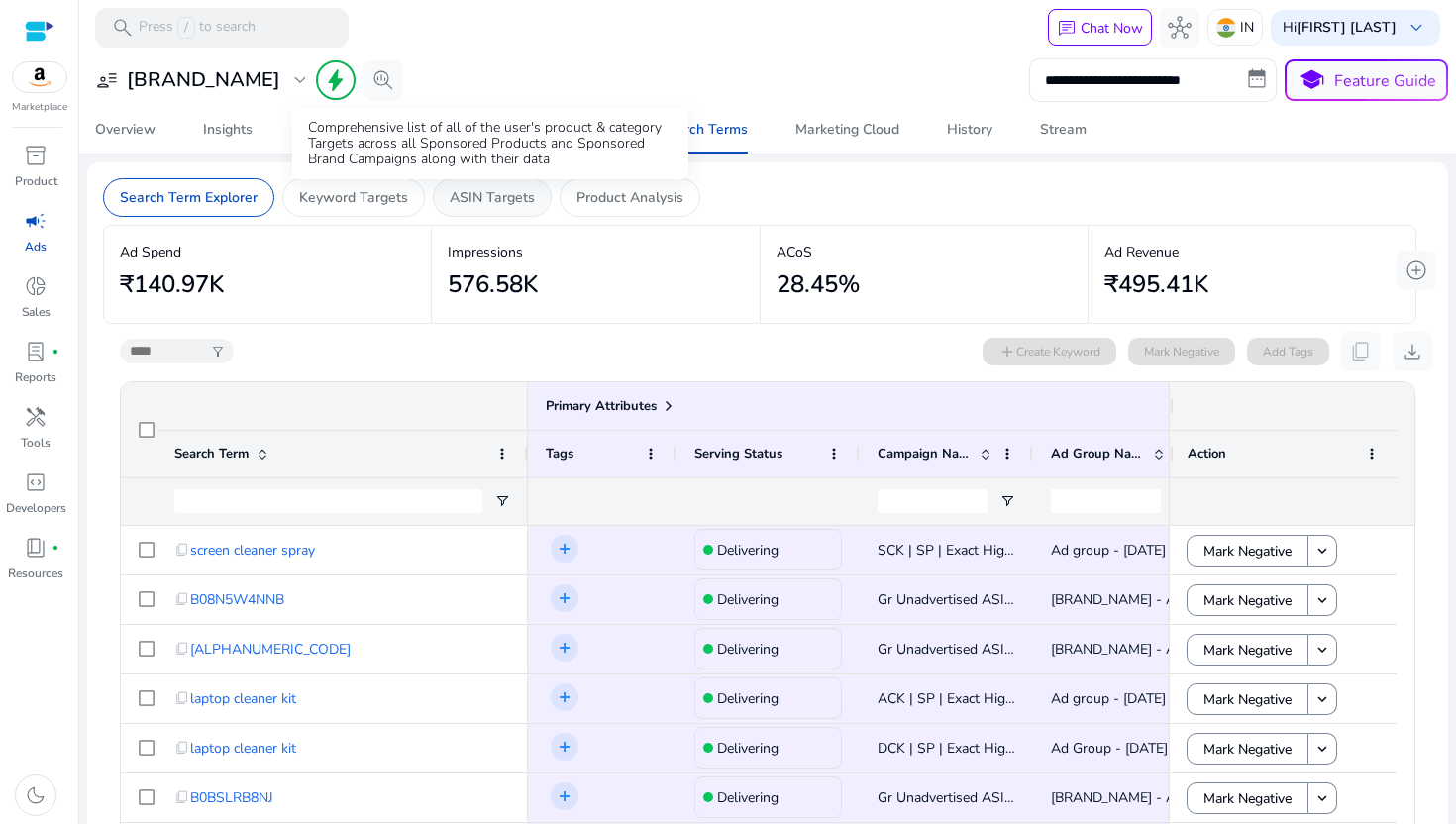 click on "ASIN Targets" 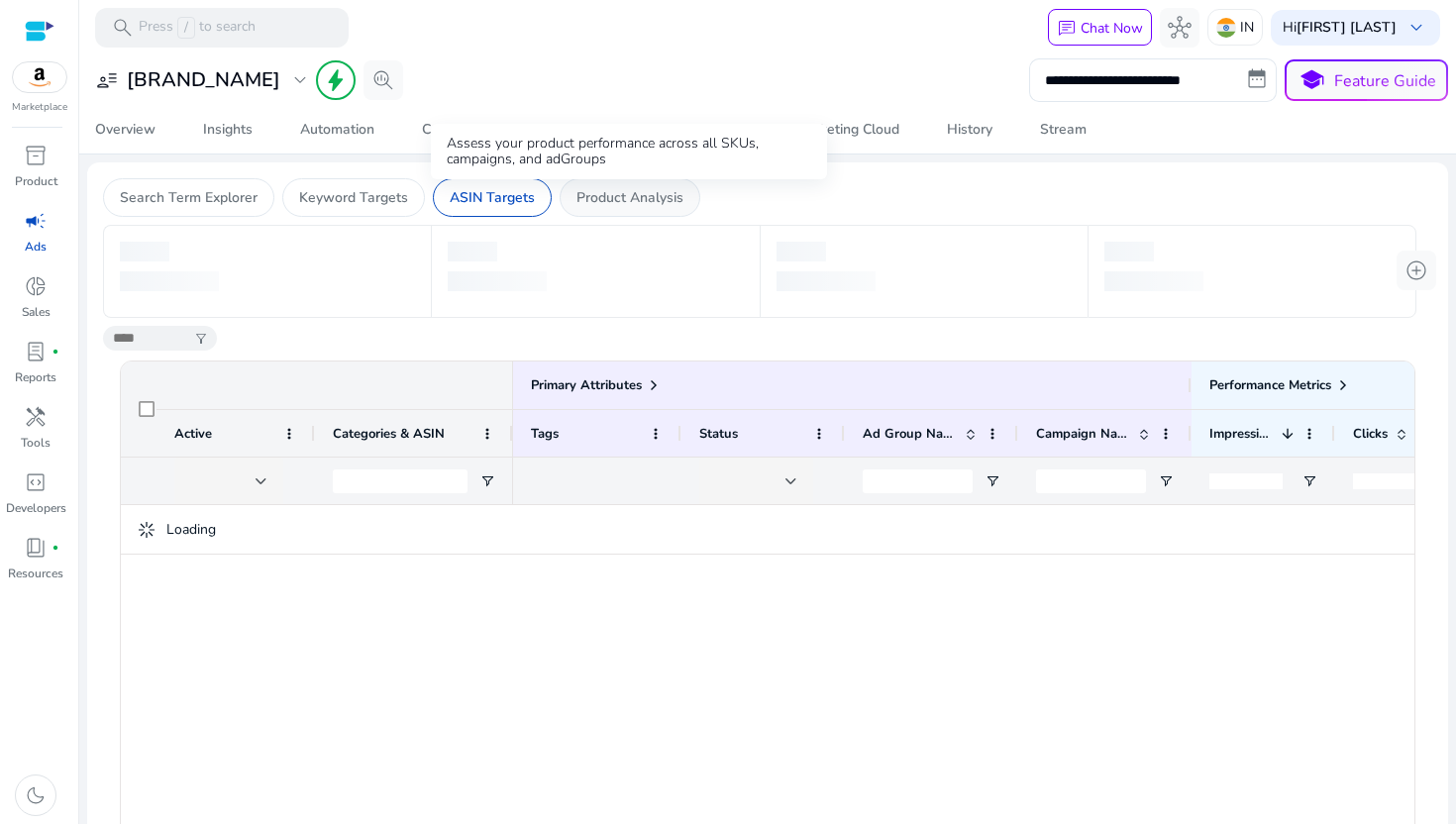 click on "Product Analysis" 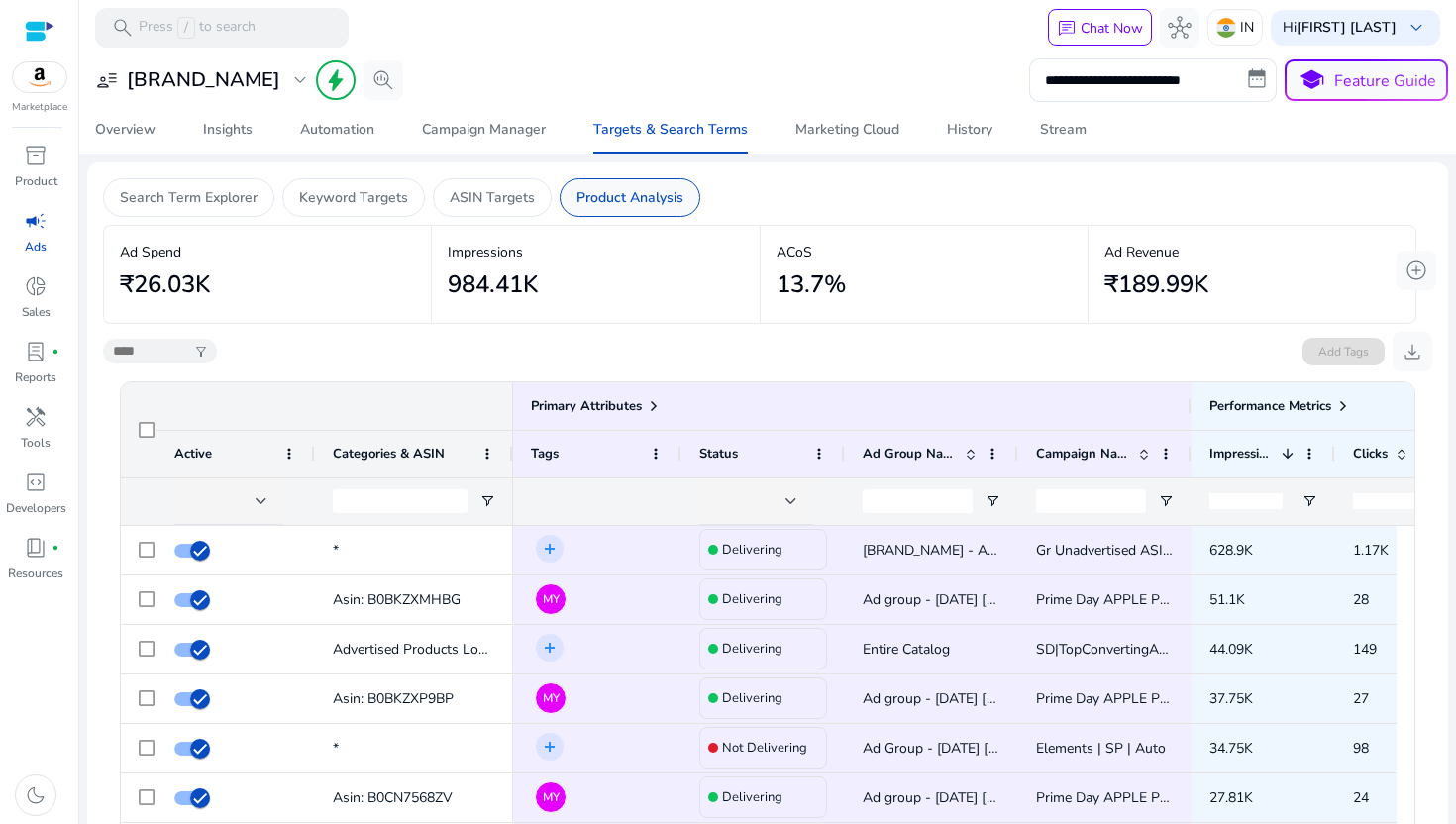 scroll, scrollTop: 0, scrollLeft: 0, axis: both 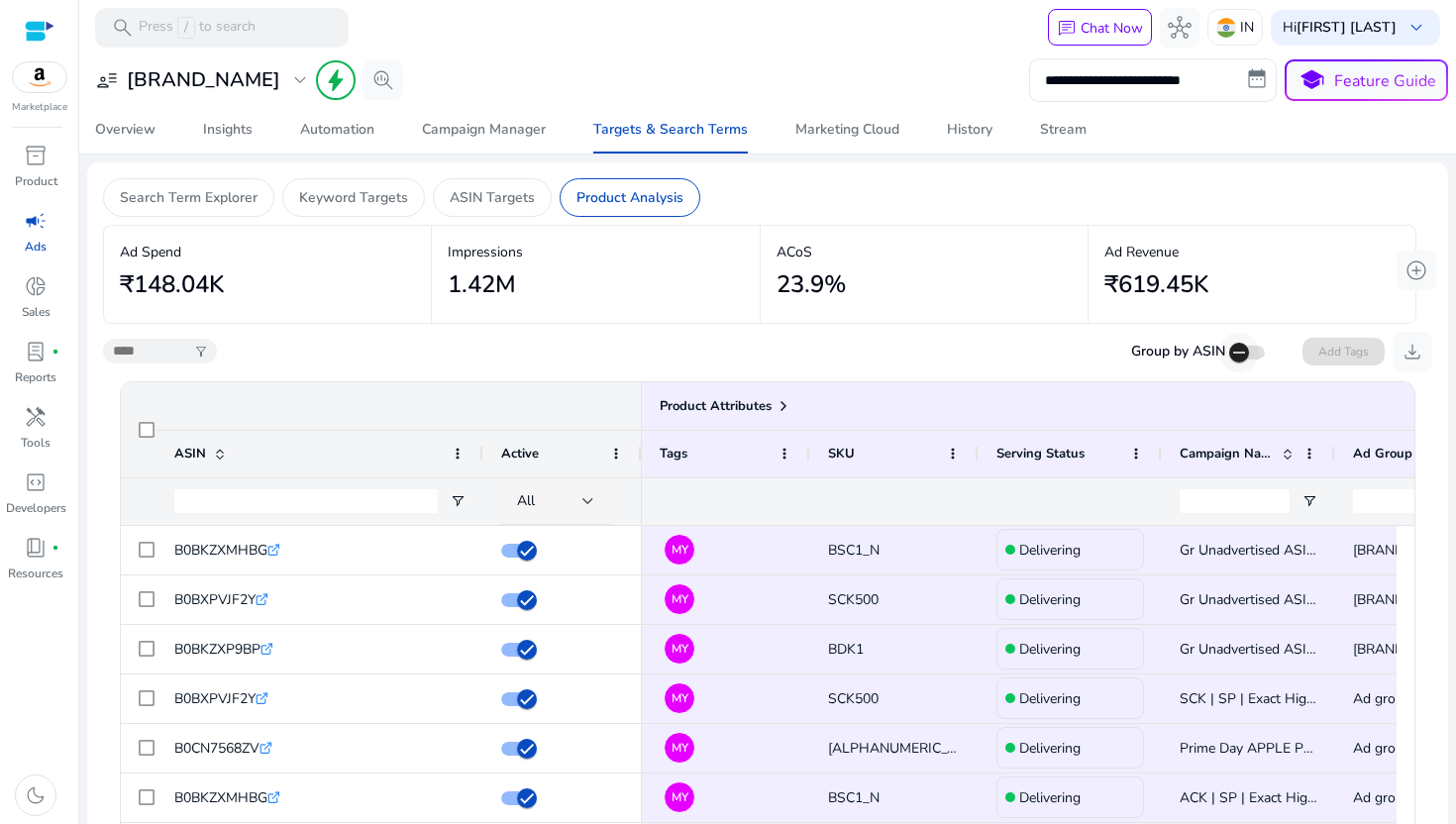 click at bounding box center [1239, 353] 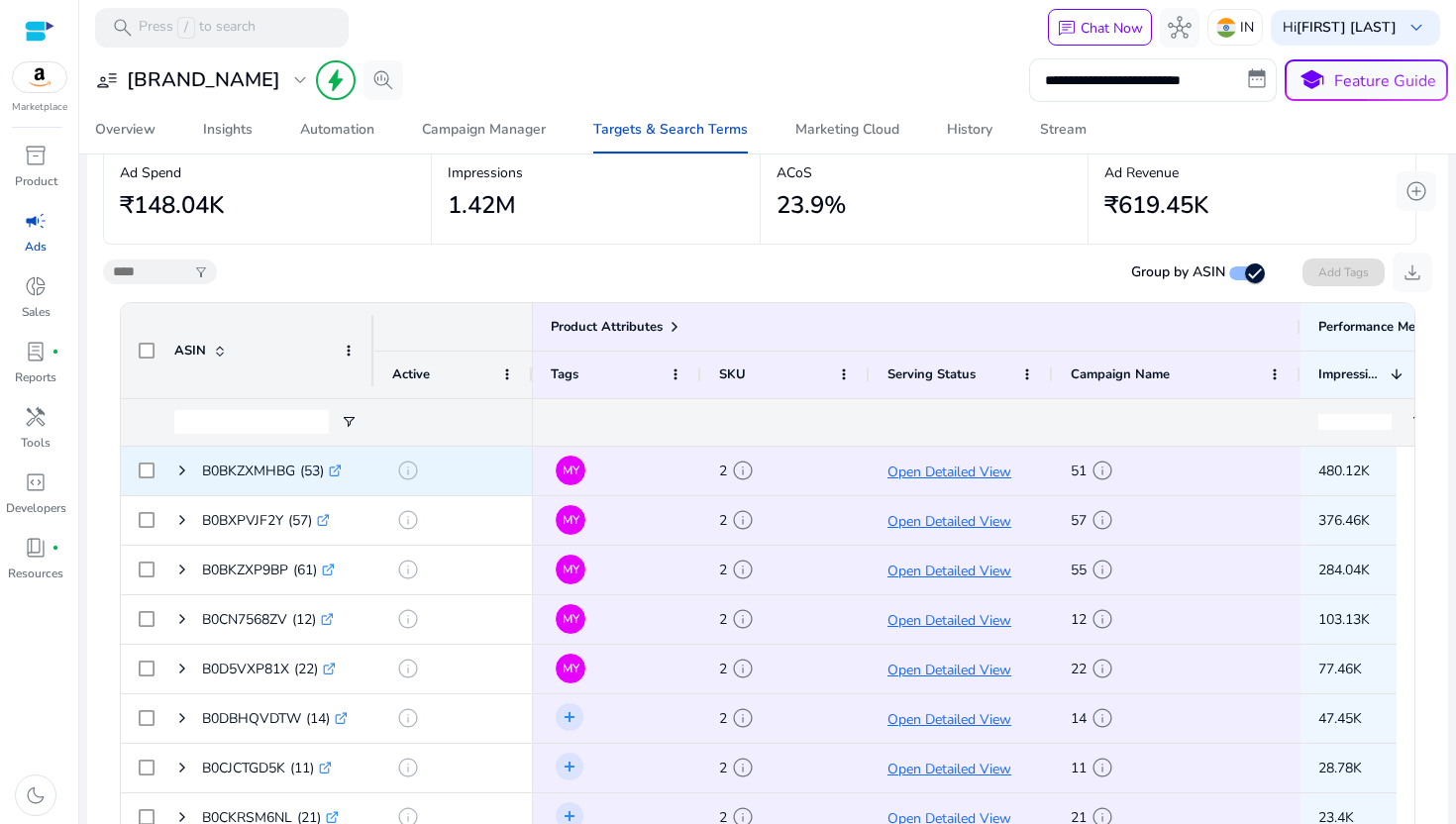 scroll, scrollTop: 0, scrollLeft: 0, axis: both 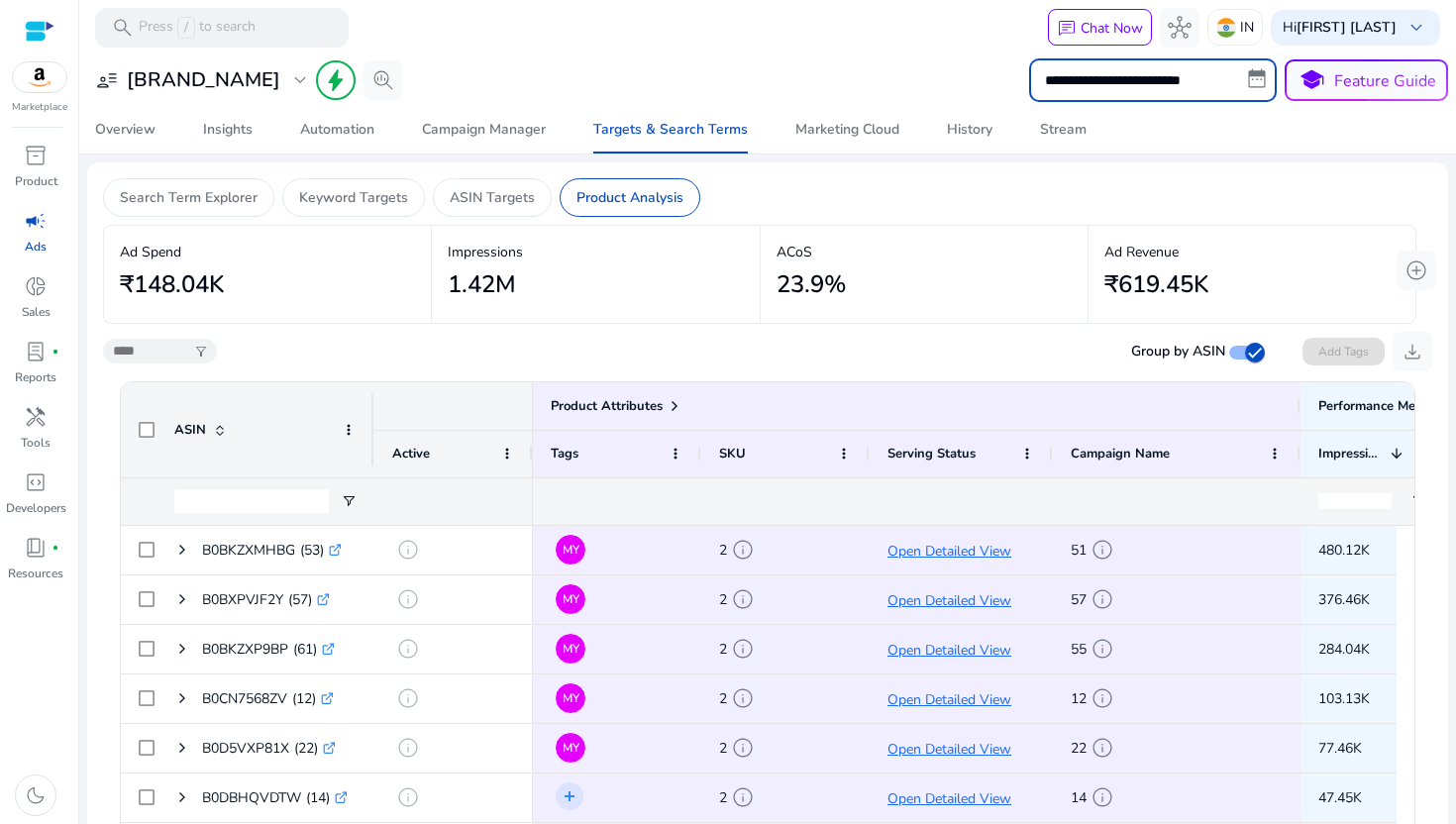 click on "**********" at bounding box center [1153, 80] 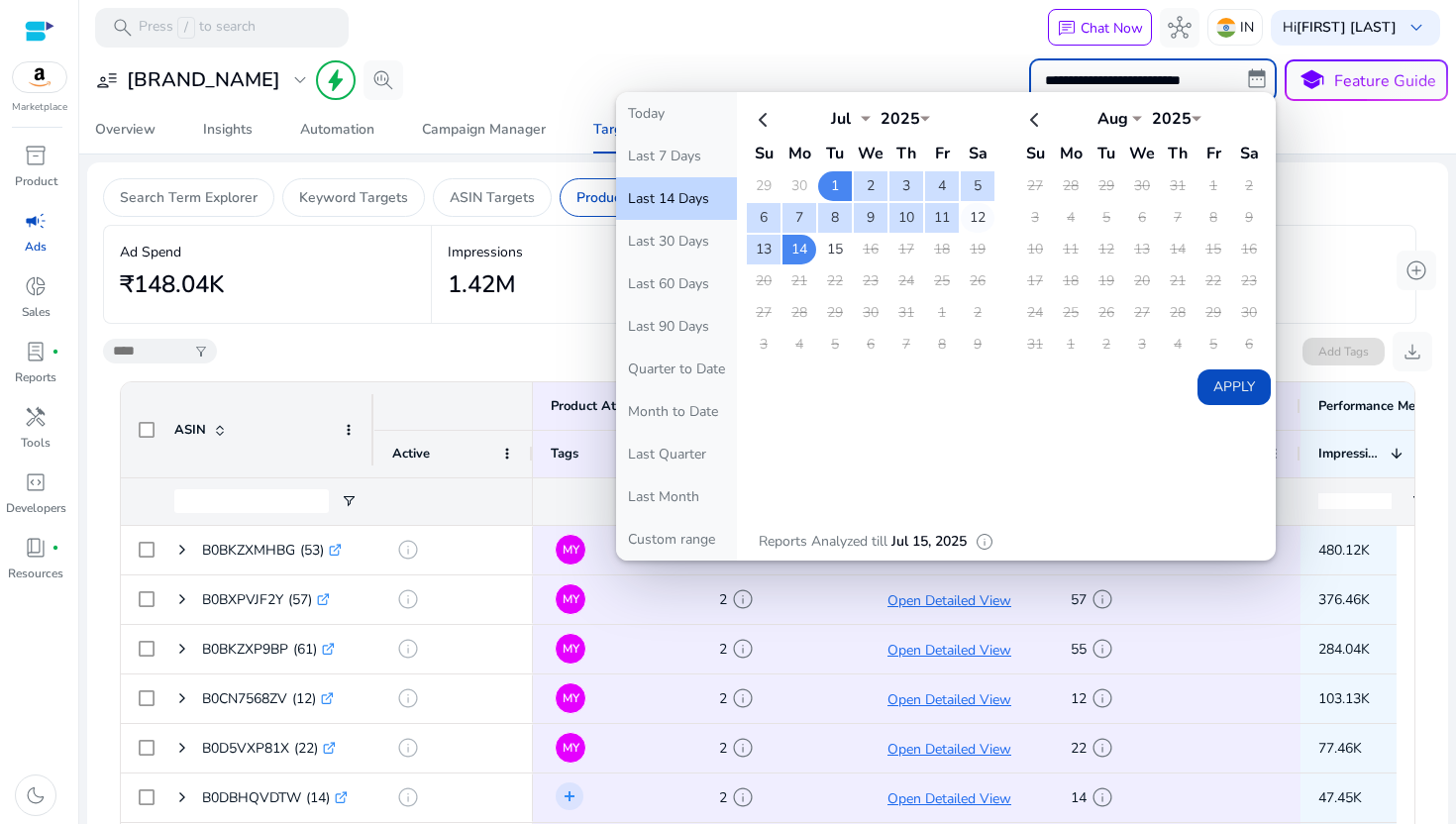 click on "12" 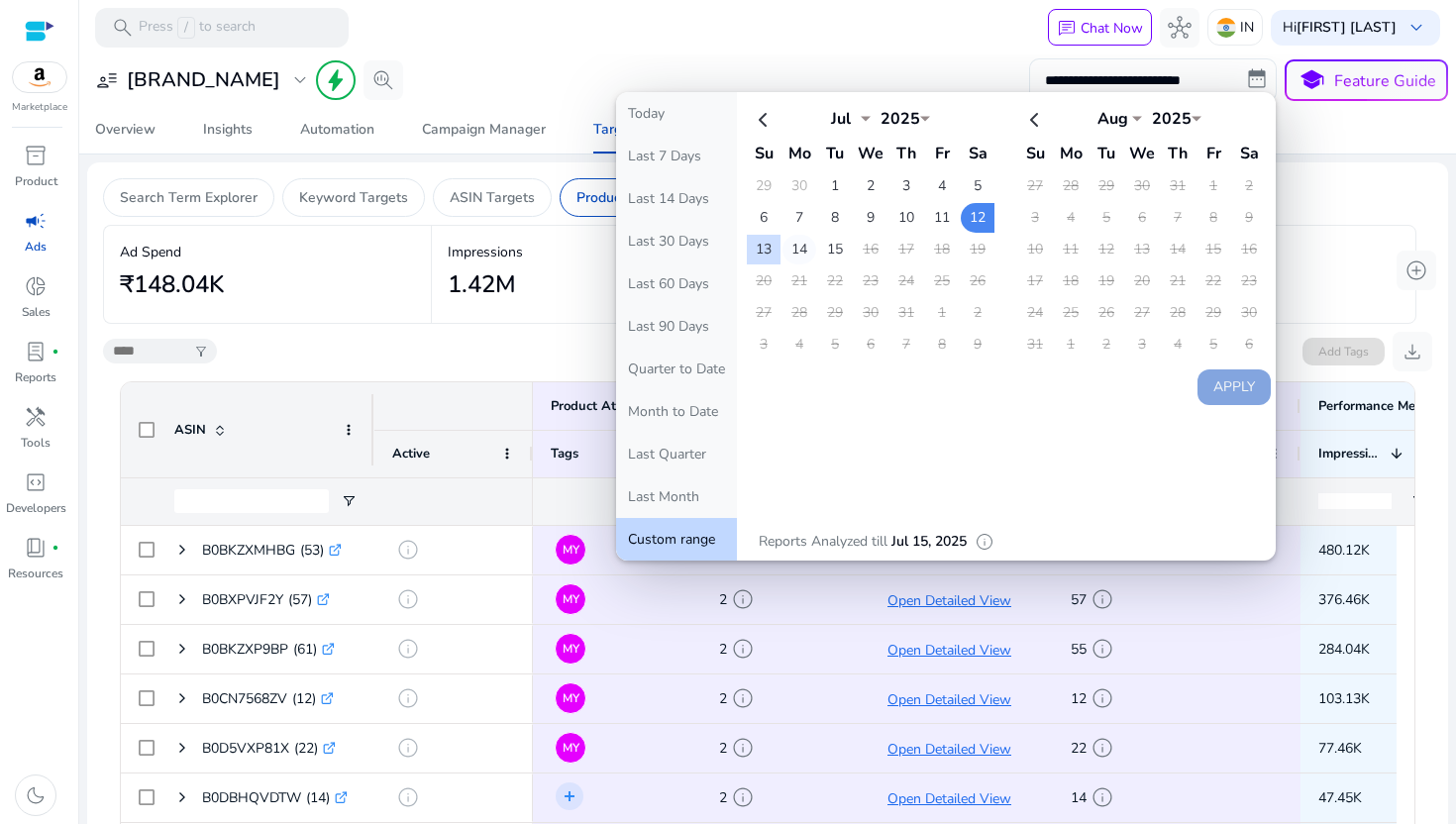 click on "14" 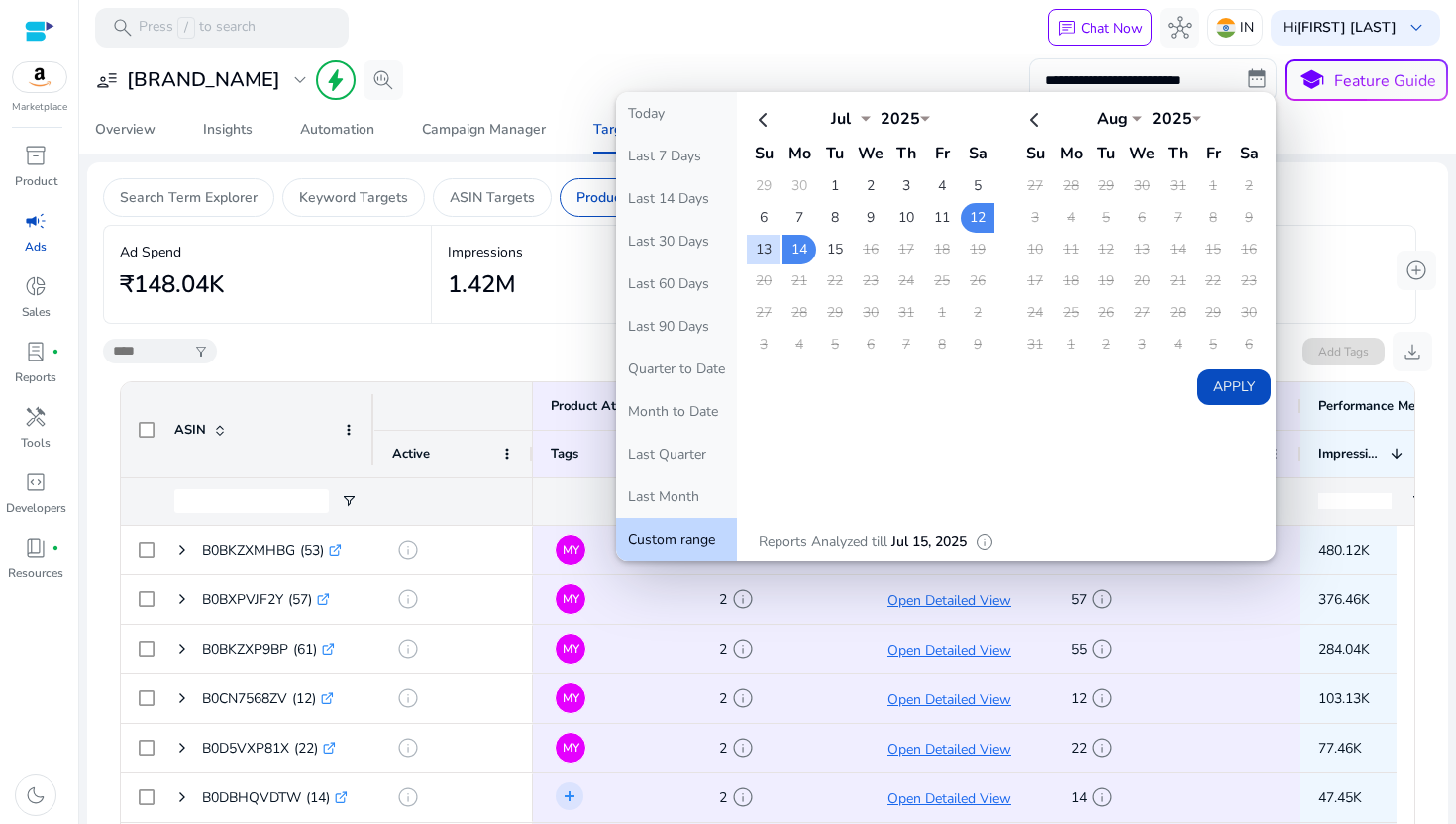 click on "Apply" 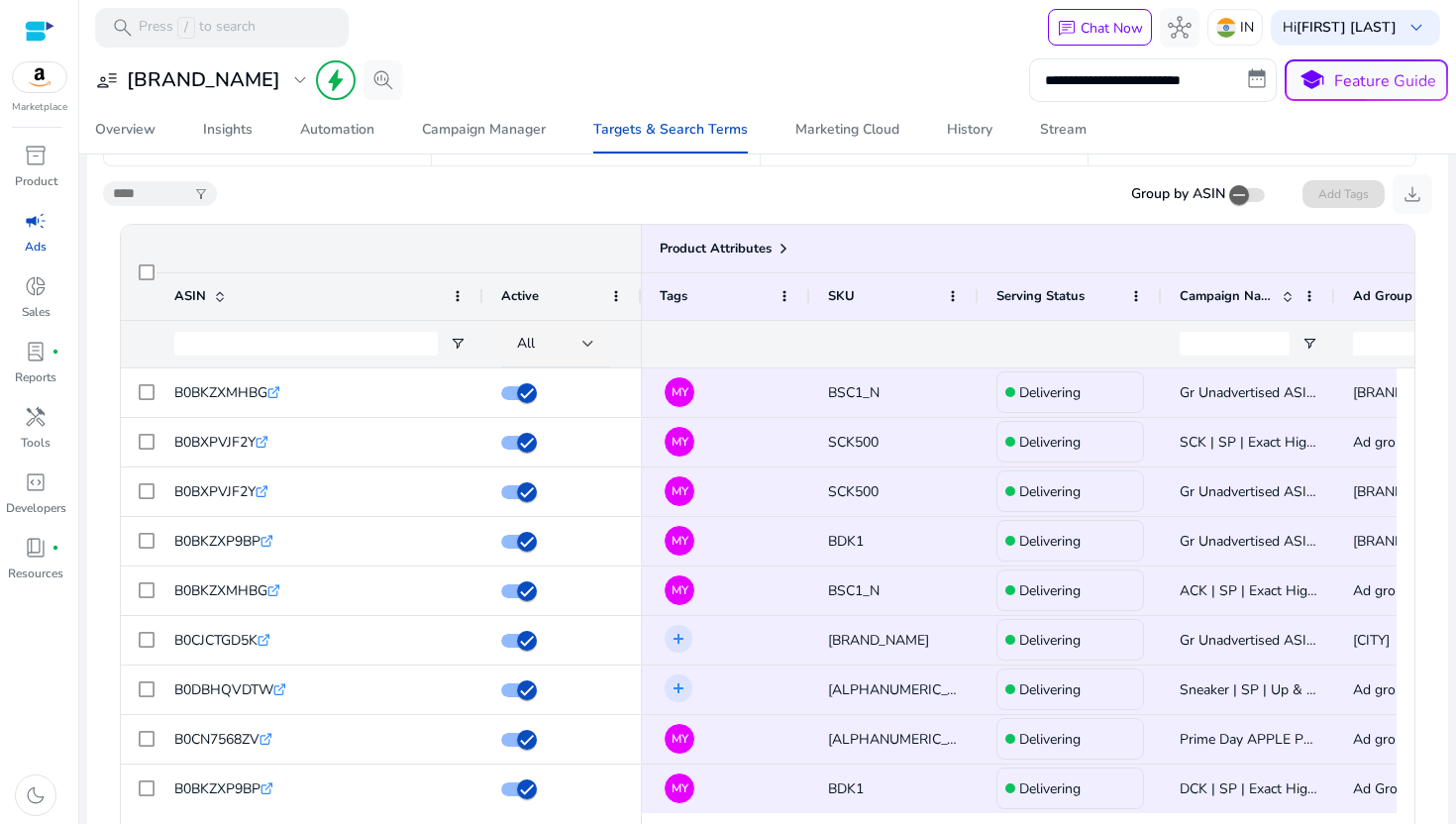 scroll, scrollTop: 239, scrollLeft: 0, axis: vertical 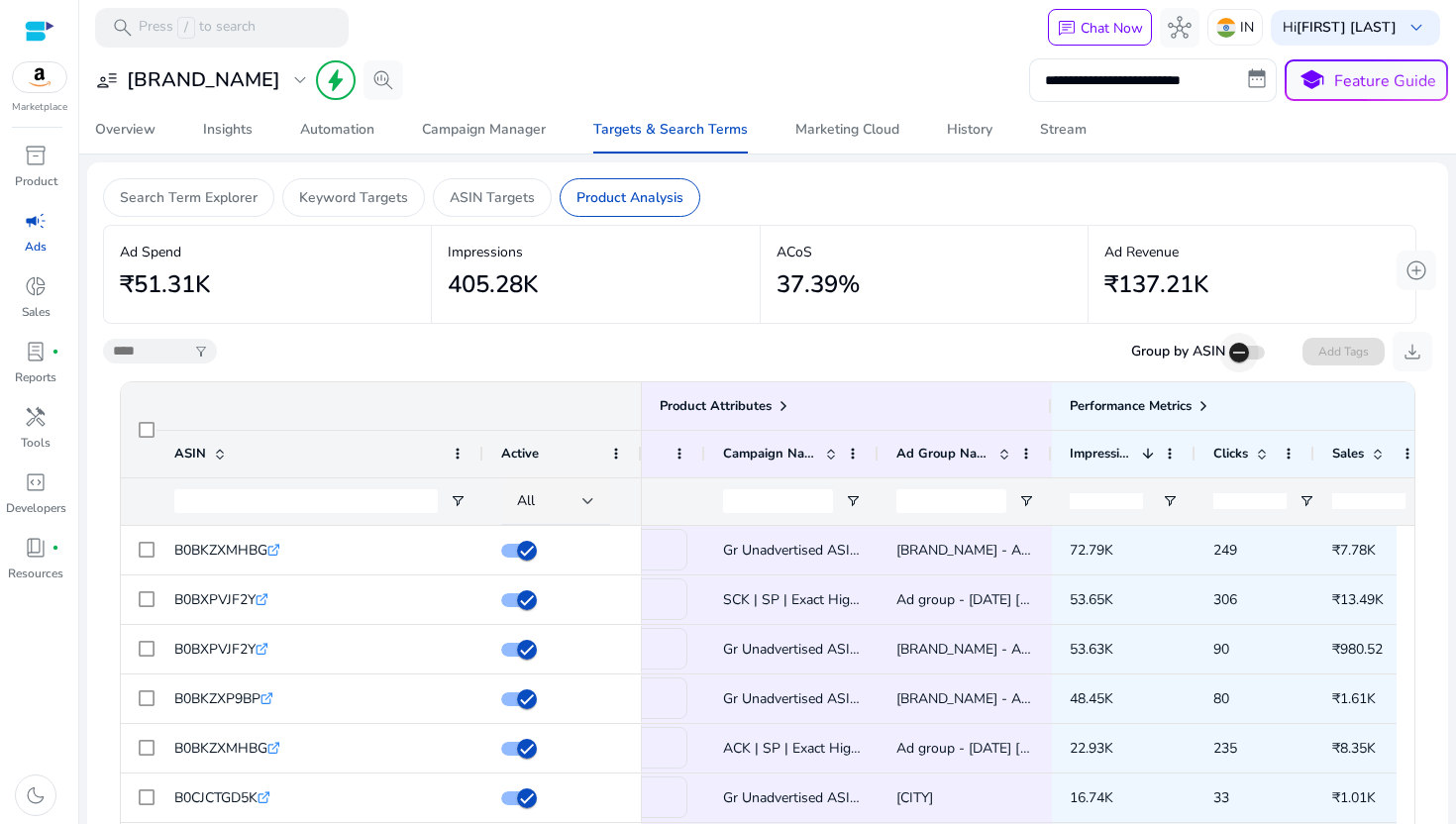 click at bounding box center [1239, 353] 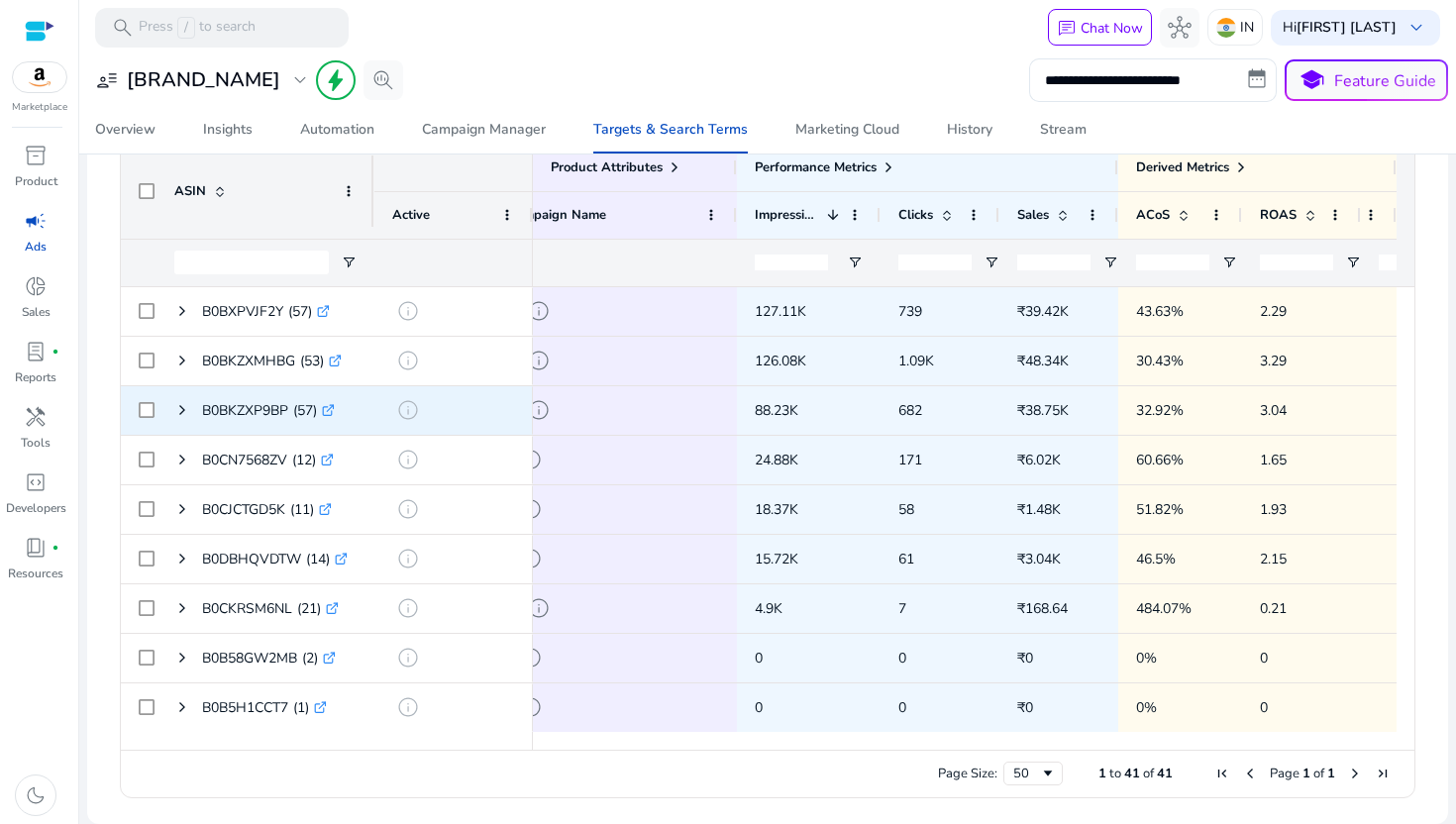 click on ".st0{fill:#2c8af8}" 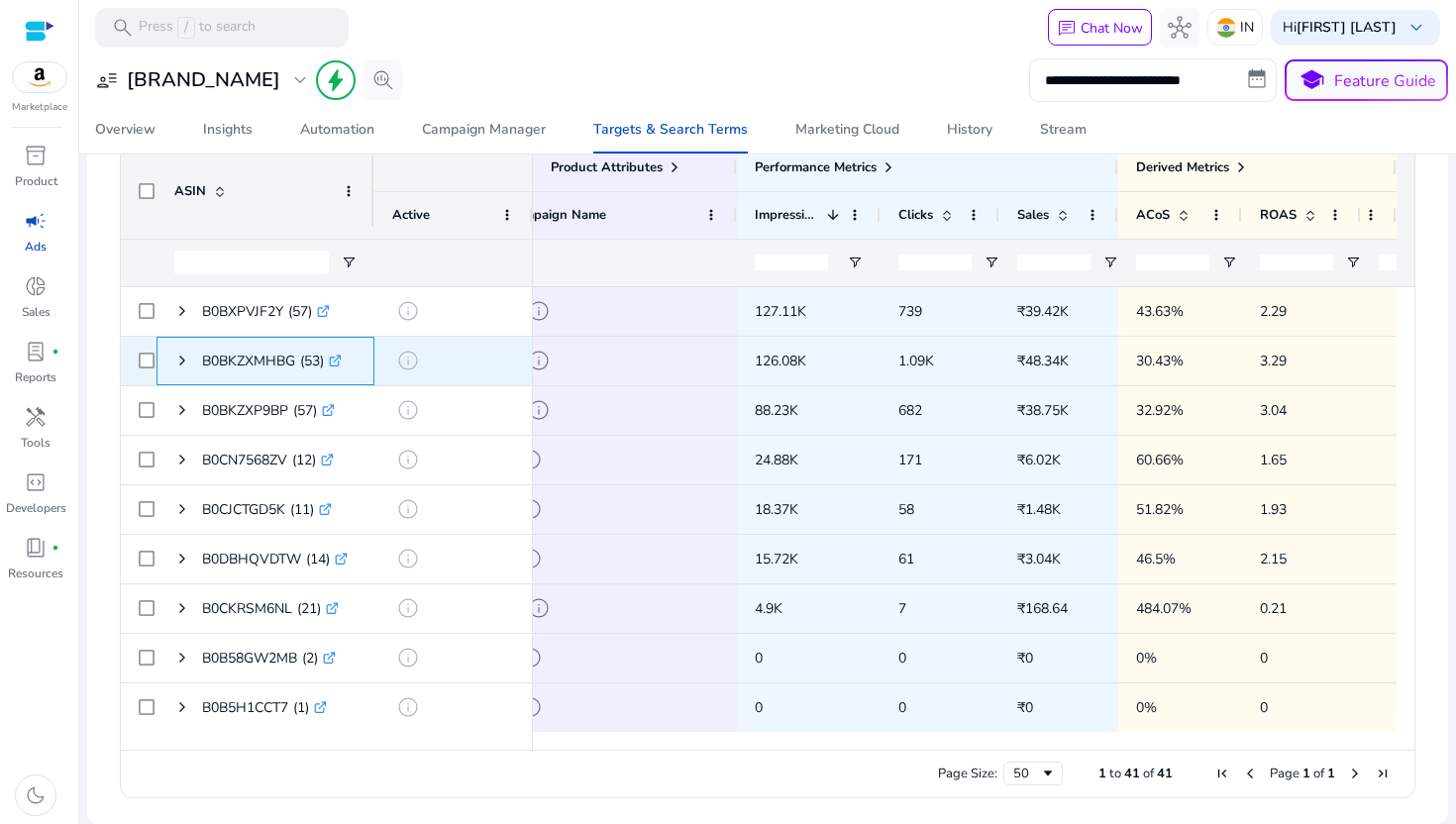 click on ".st0{fill:#2c8af8}" 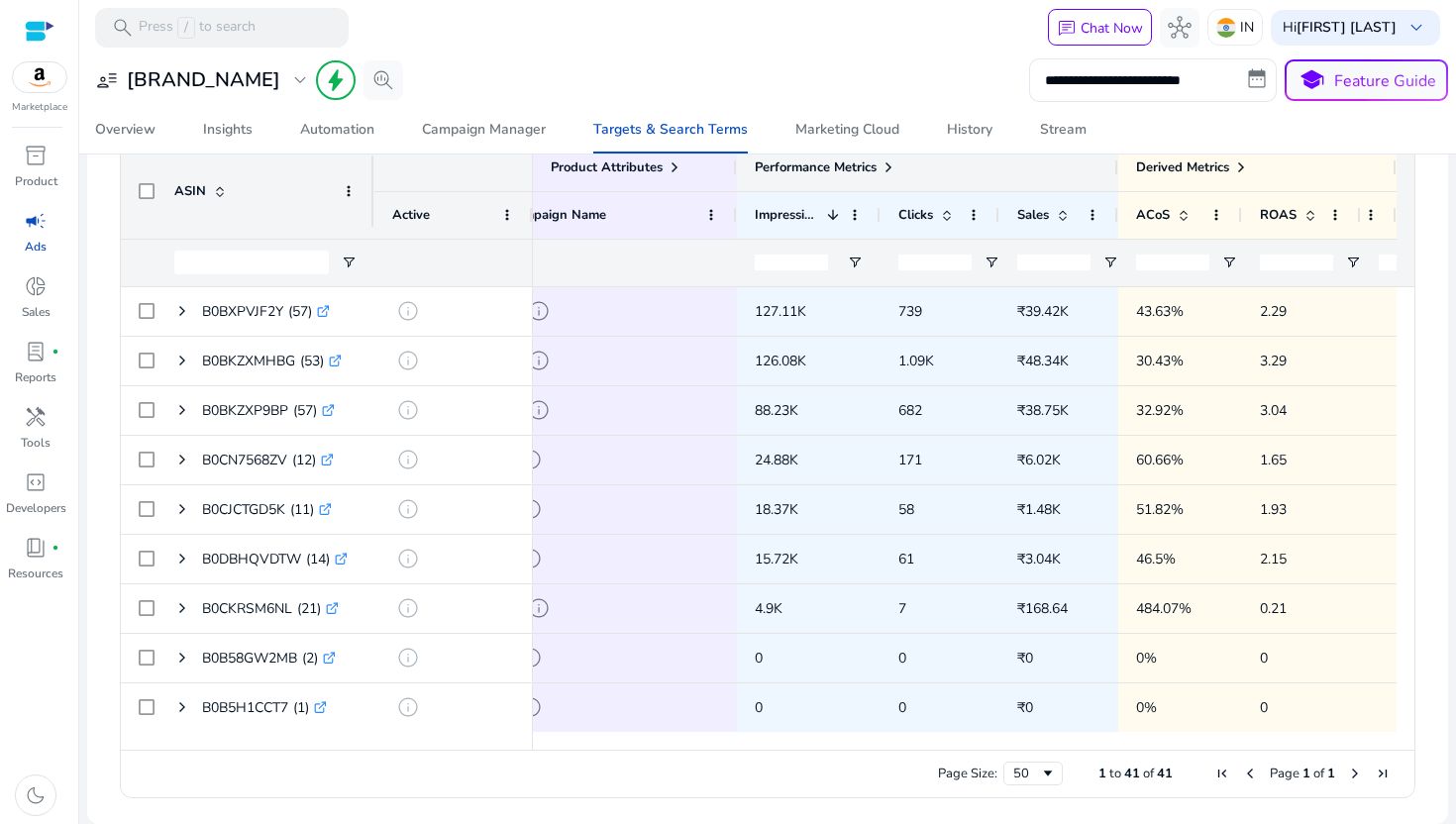 click 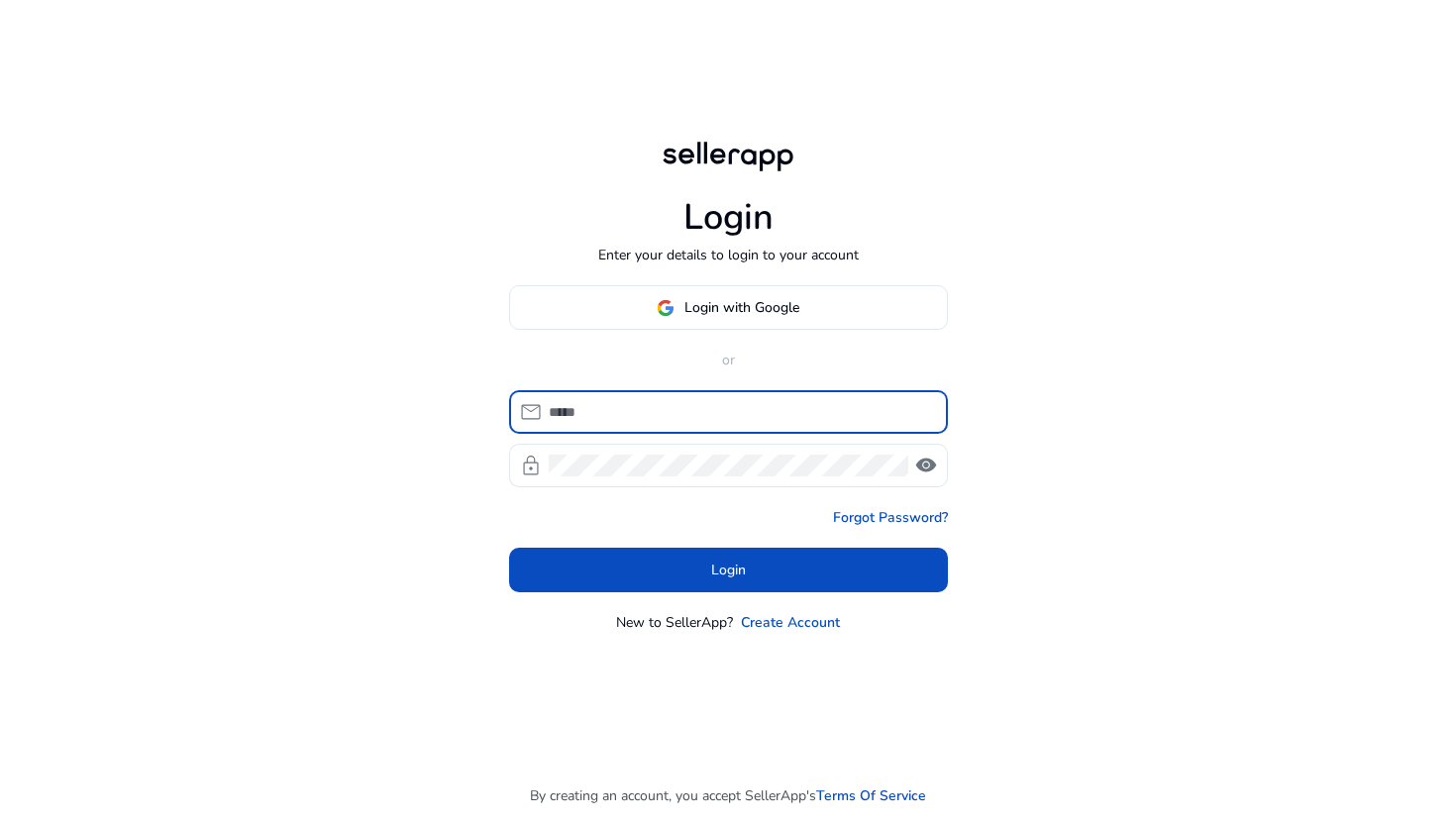 scroll, scrollTop: 0, scrollLeft: 0, axis: both 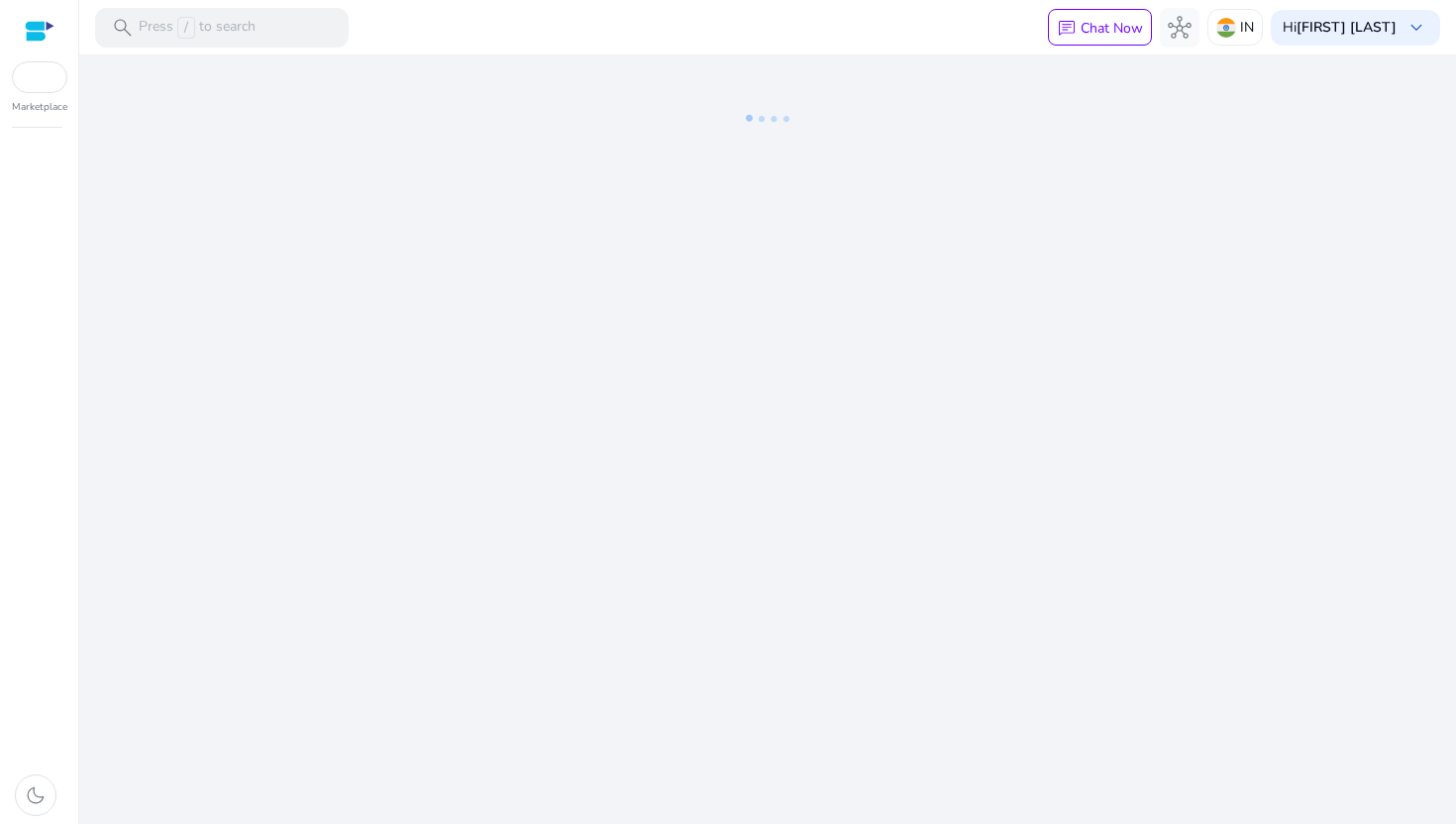 click on "We are getting things ready for you..." 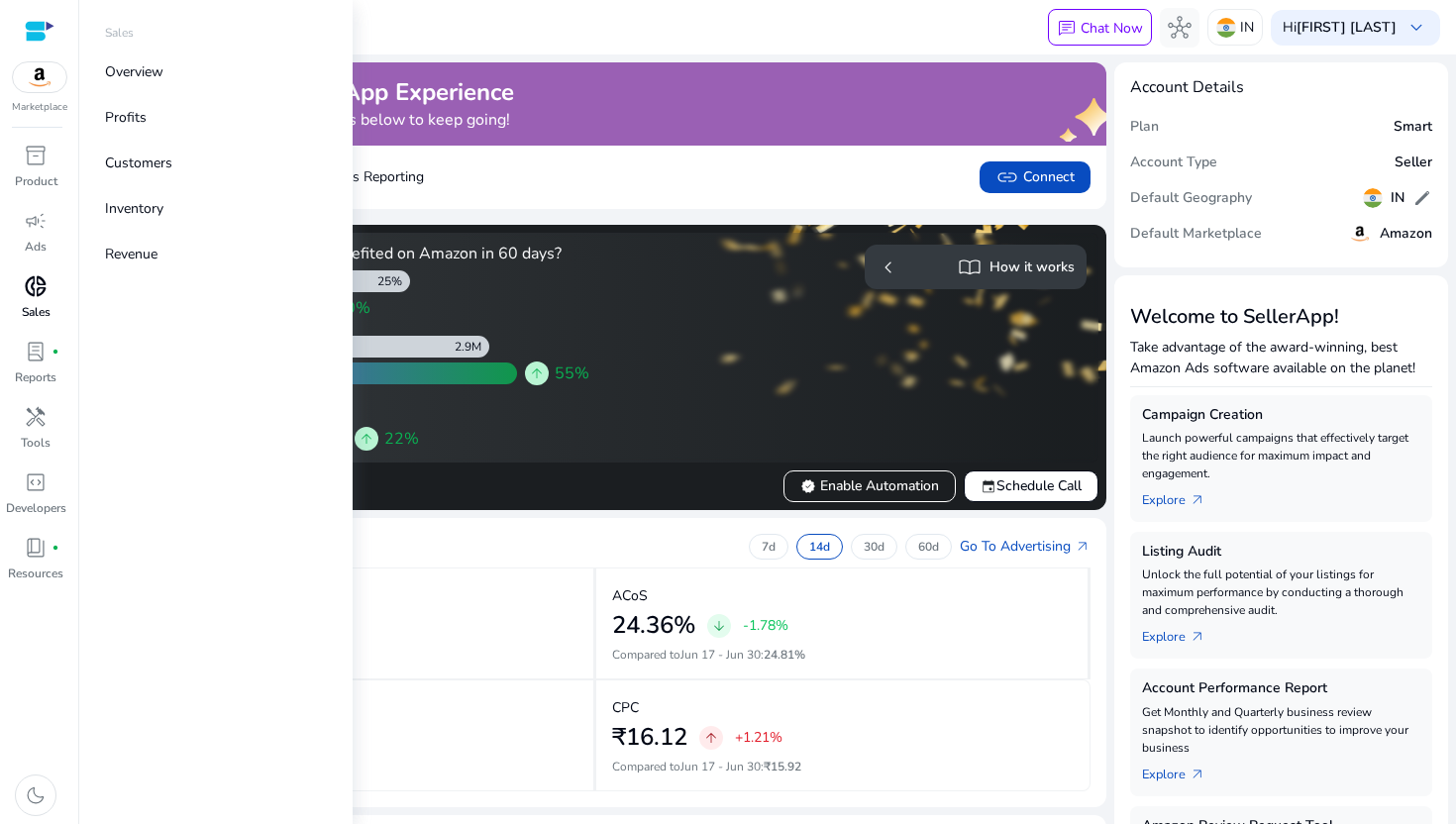 click on "donut_small" at bounding box center [36, 286] 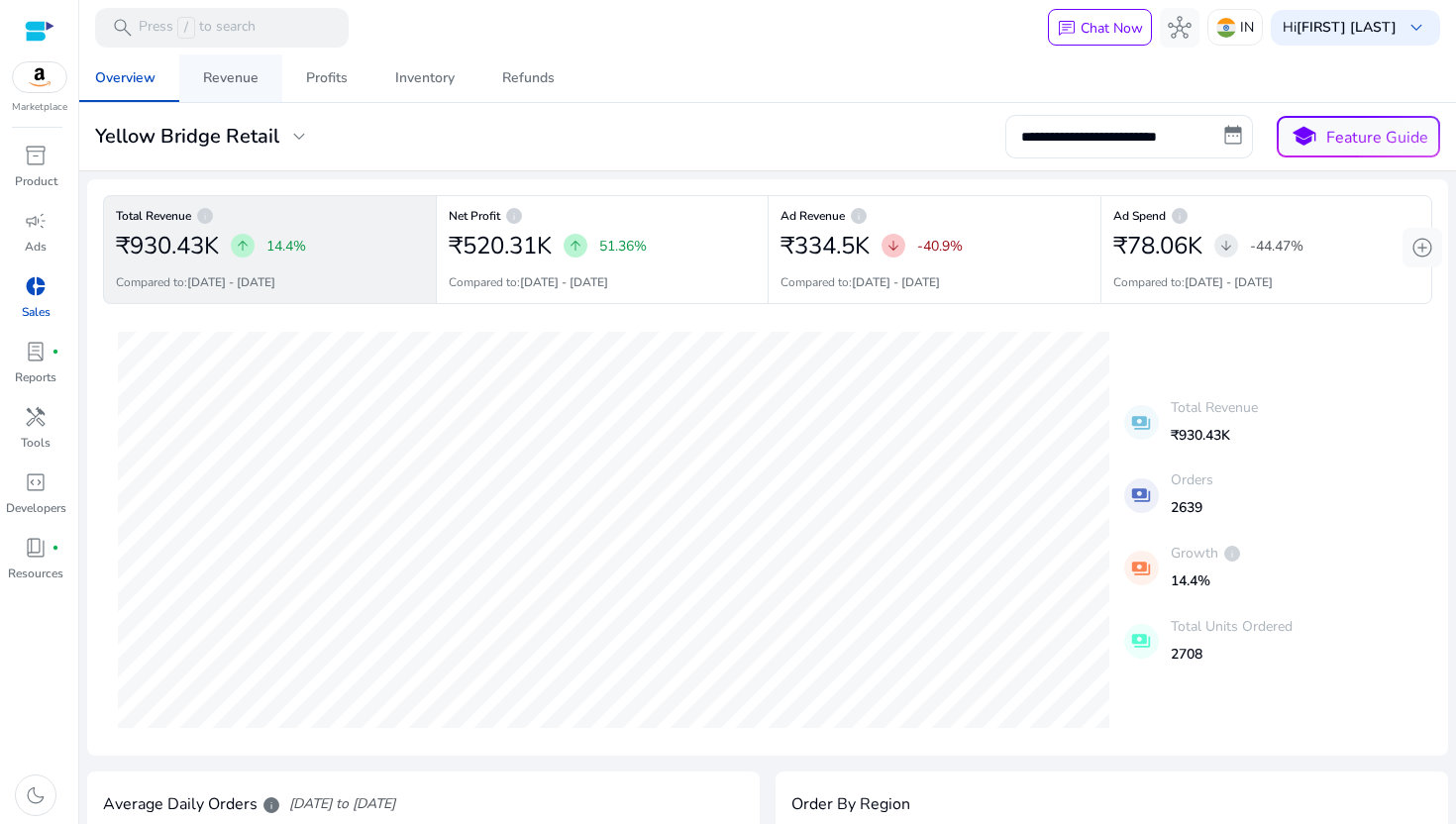 click on "Revenue" at bounding box center (231, 78) 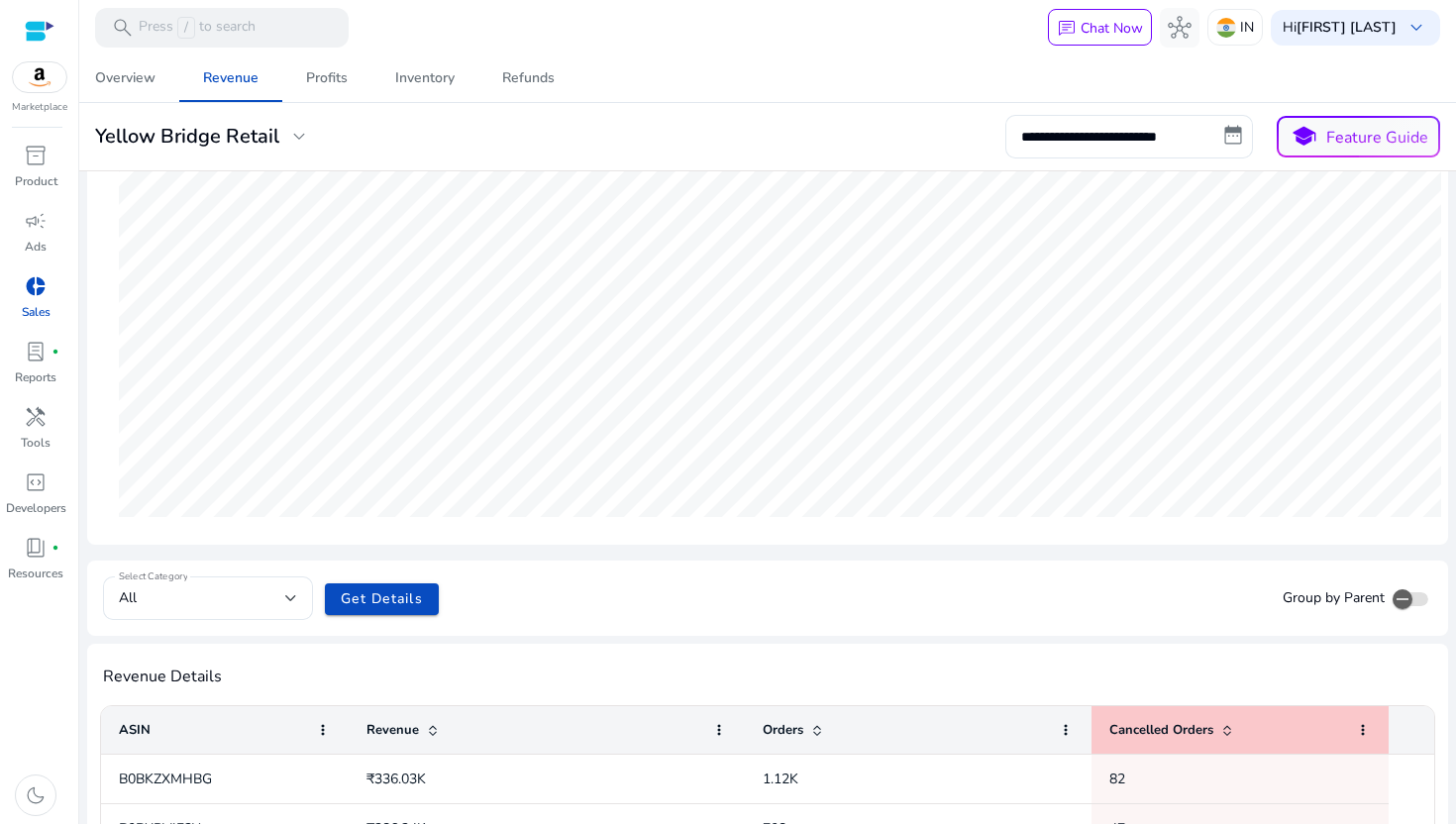 scroll, scrollTop: 0, scrollLeft: 0, axis: both 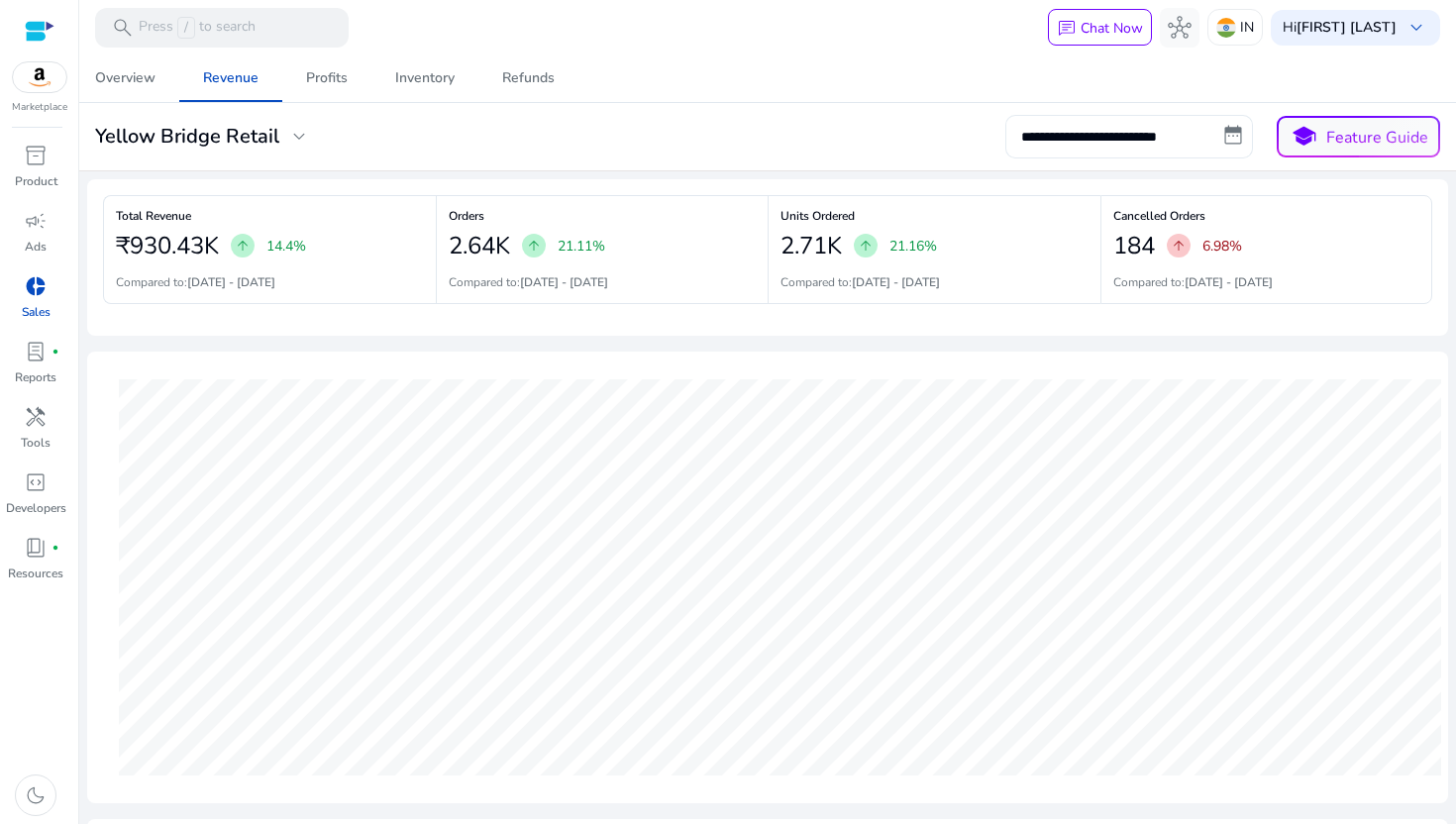click on "**********" at bounding box center (1129, 137) 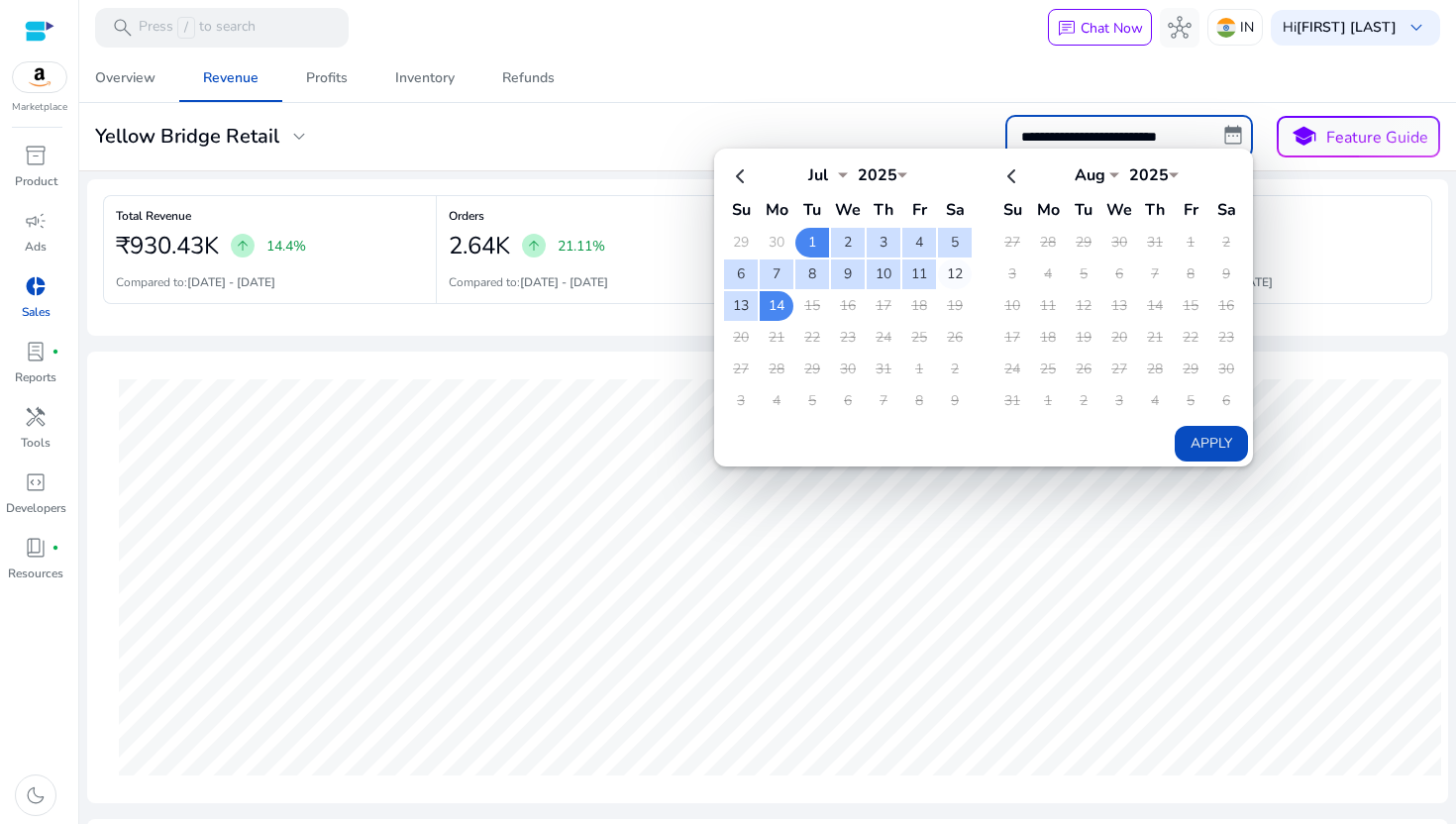 click on "12" 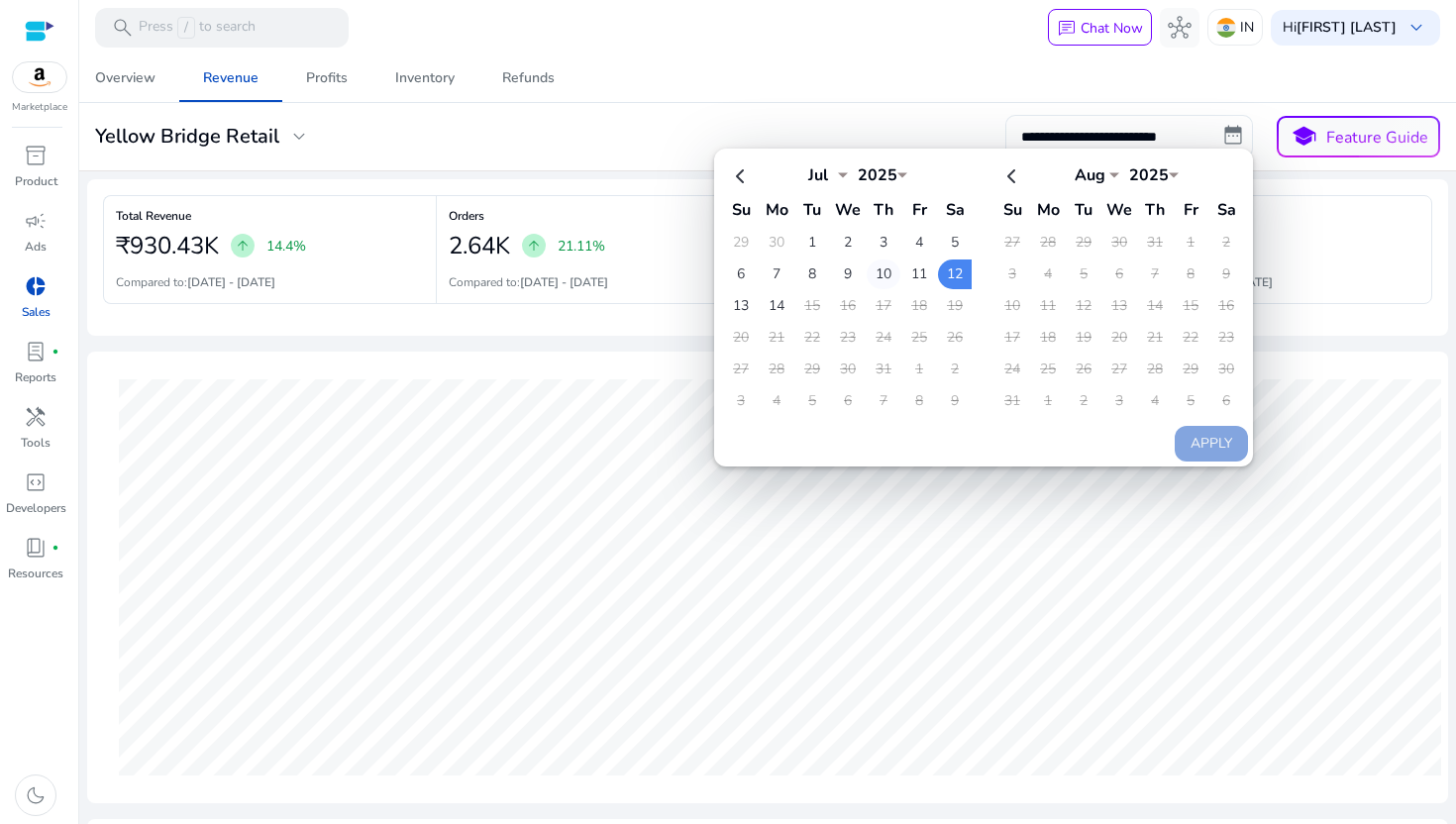 scroll, scrollTop: 0, scrollLeft: 0, axis: both 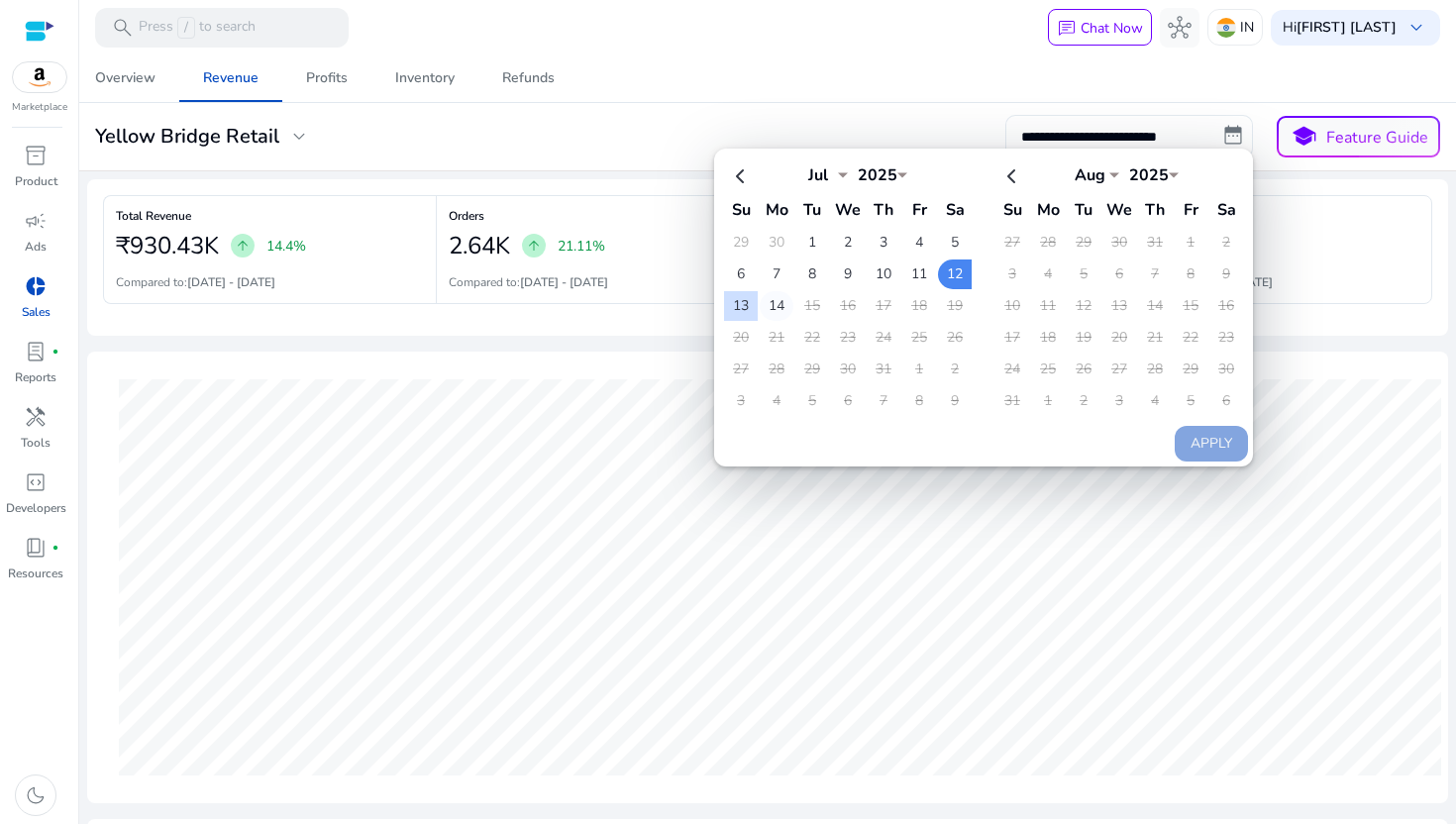 click on "14" 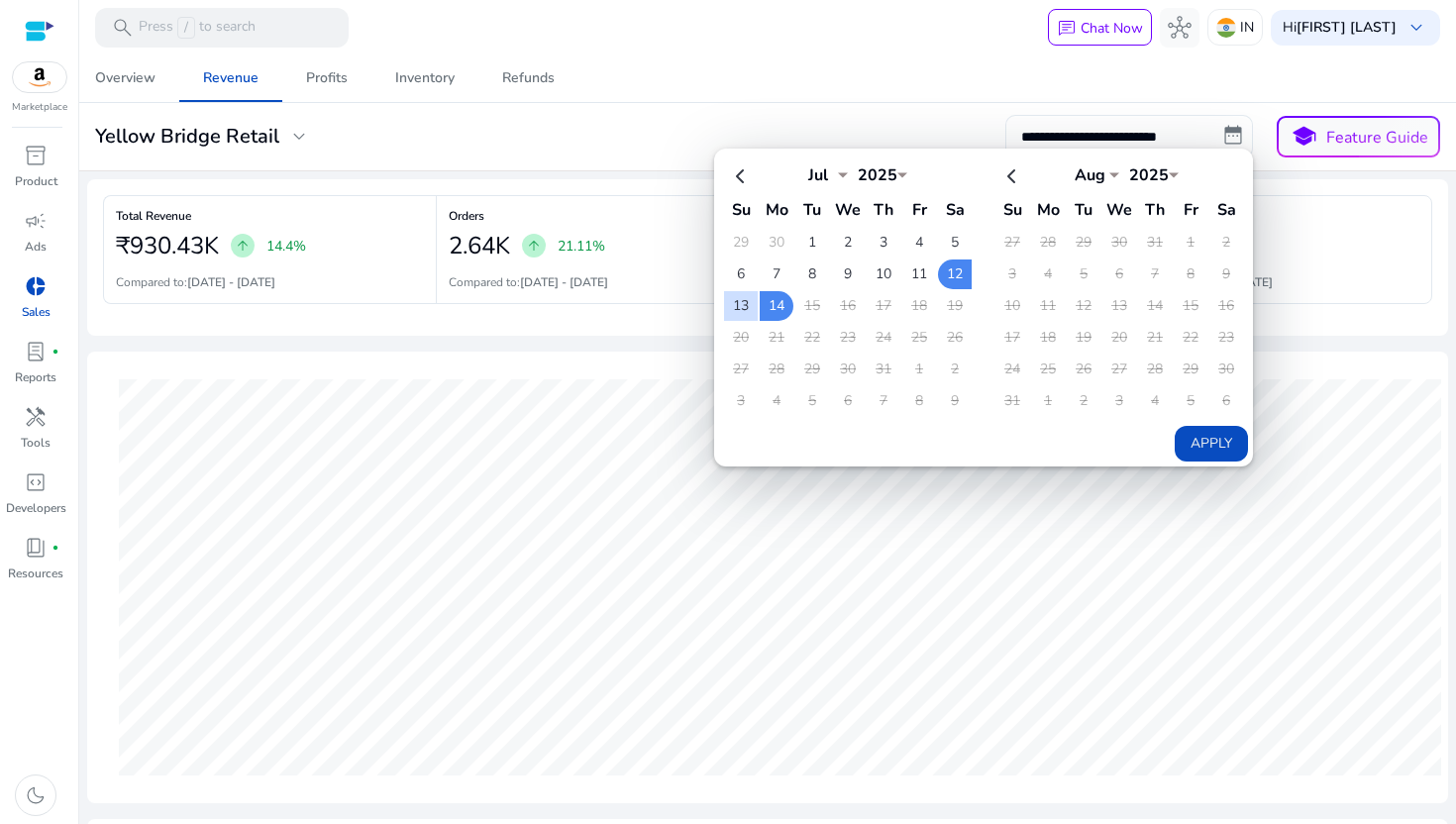 click on "Apply" 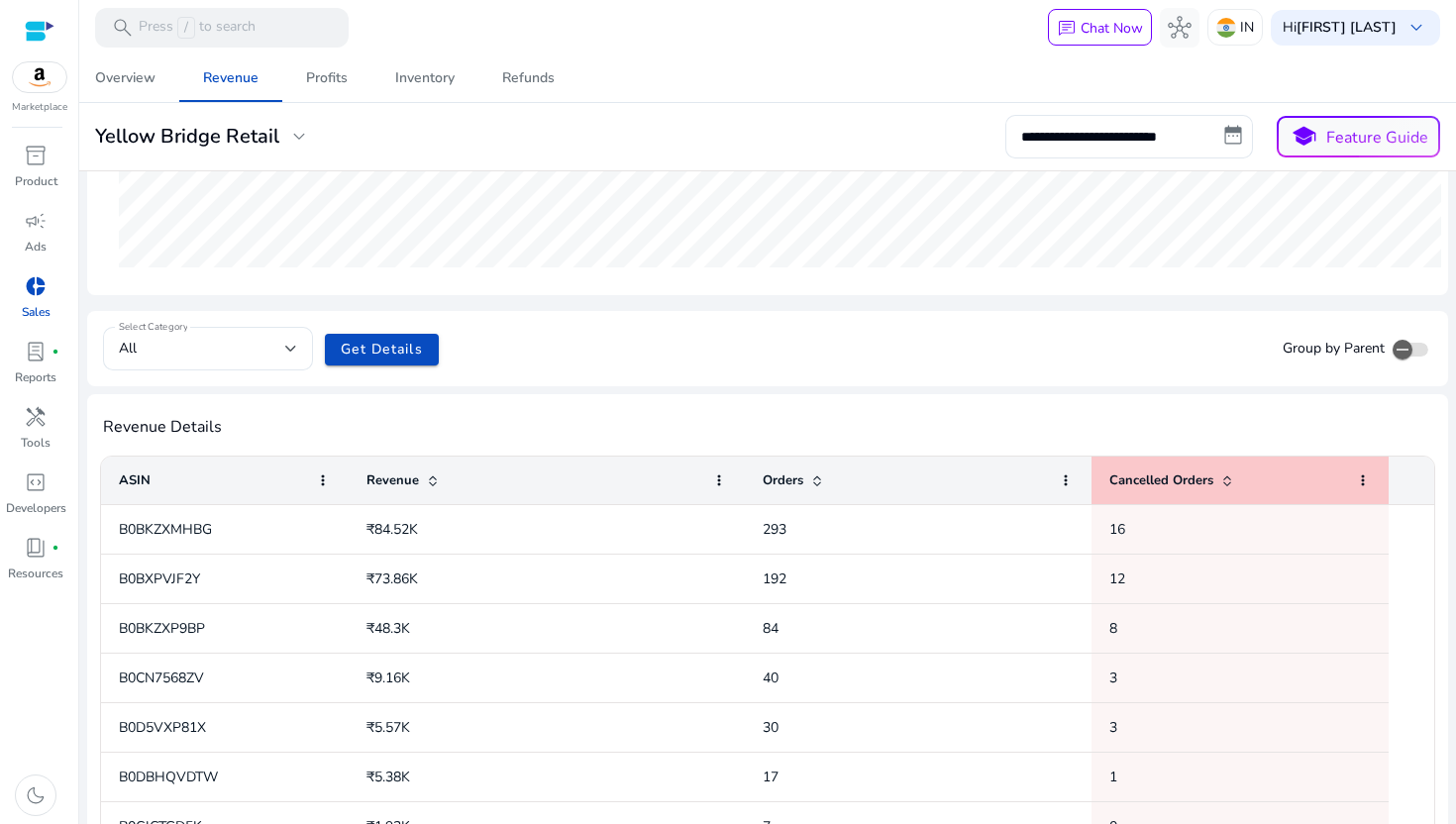 scroll, scrollTop: 512, scrollLeft: 0, axis: vertical 